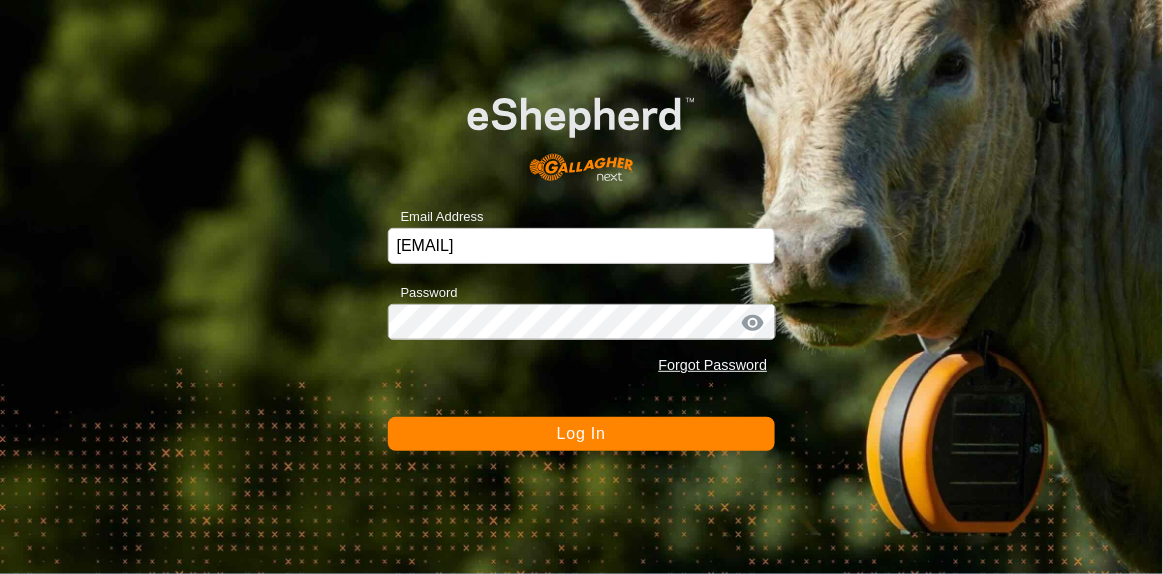 scroll, scrollTop: 0, scrollLeft: 0, axis: both 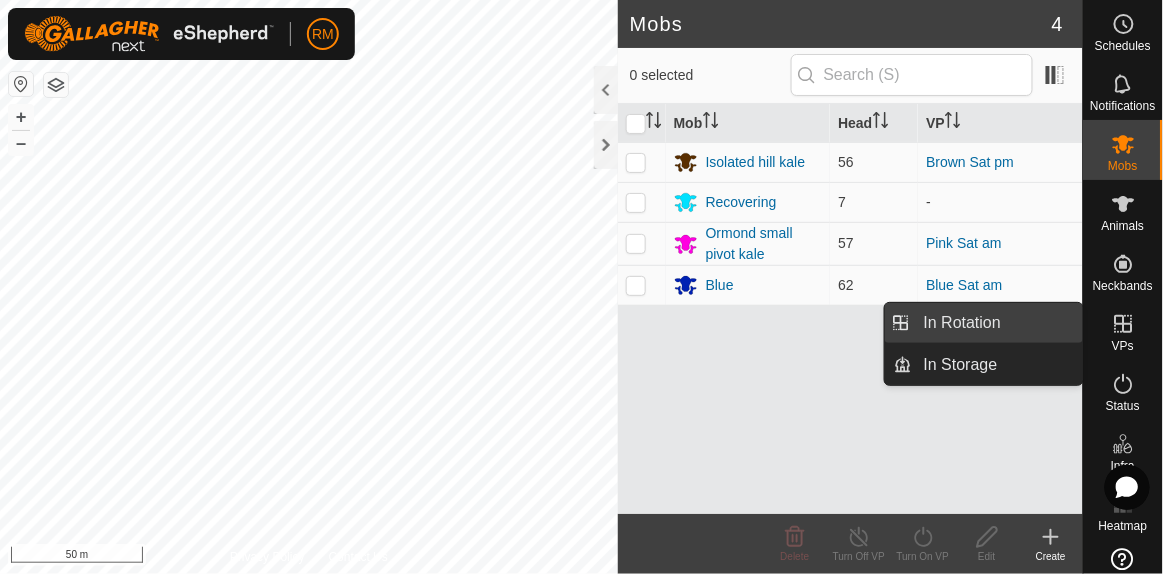 click on "In Rotation" at bounding box center [997, 323] 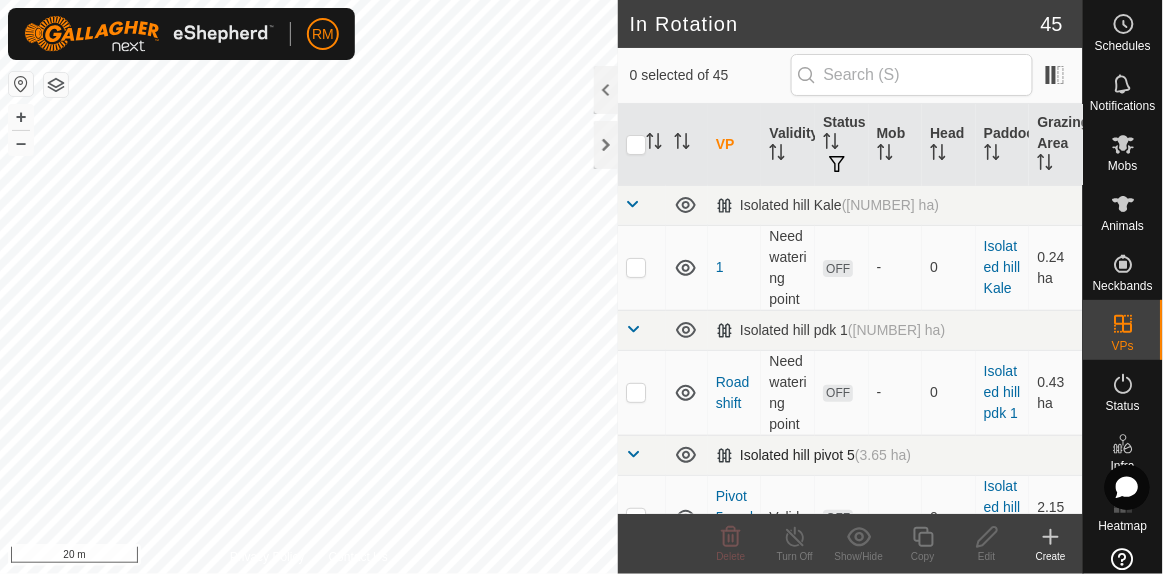 checkbox on "true" 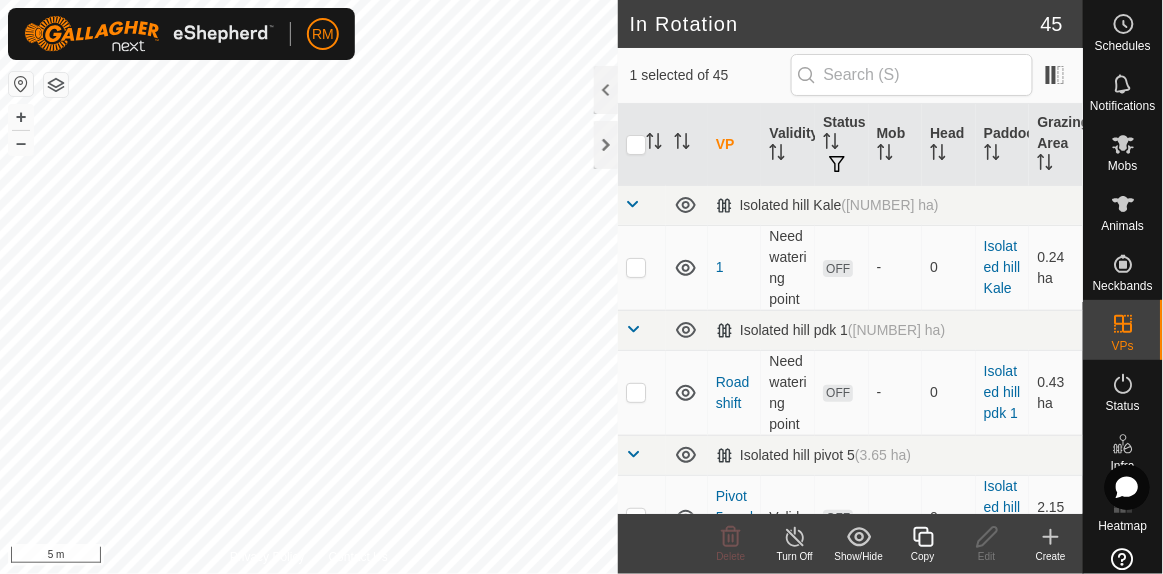 click 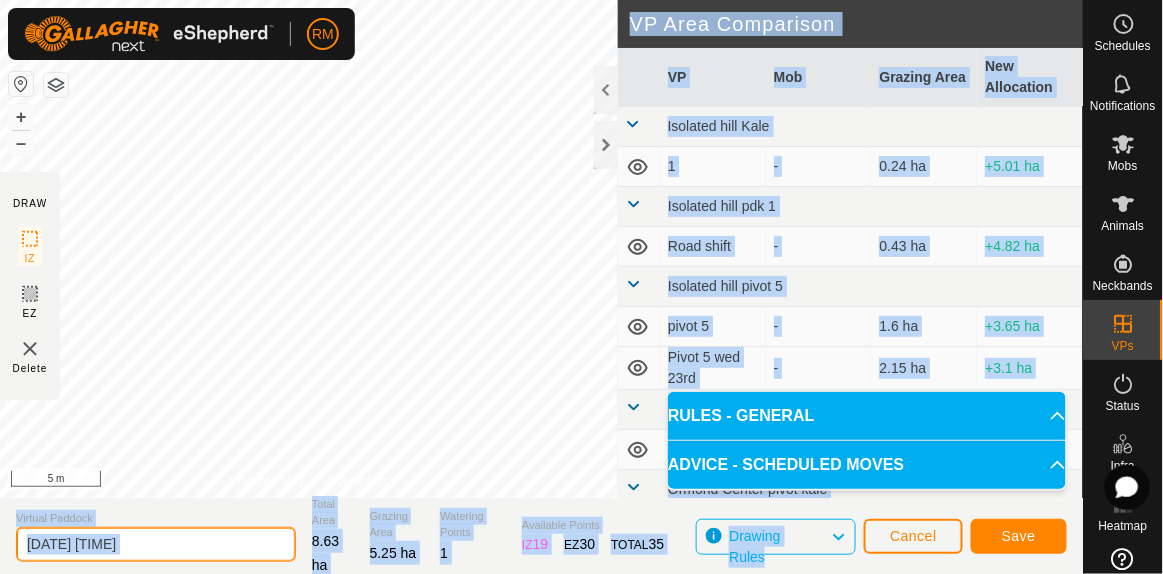 click on "[DATE] [TIME]" 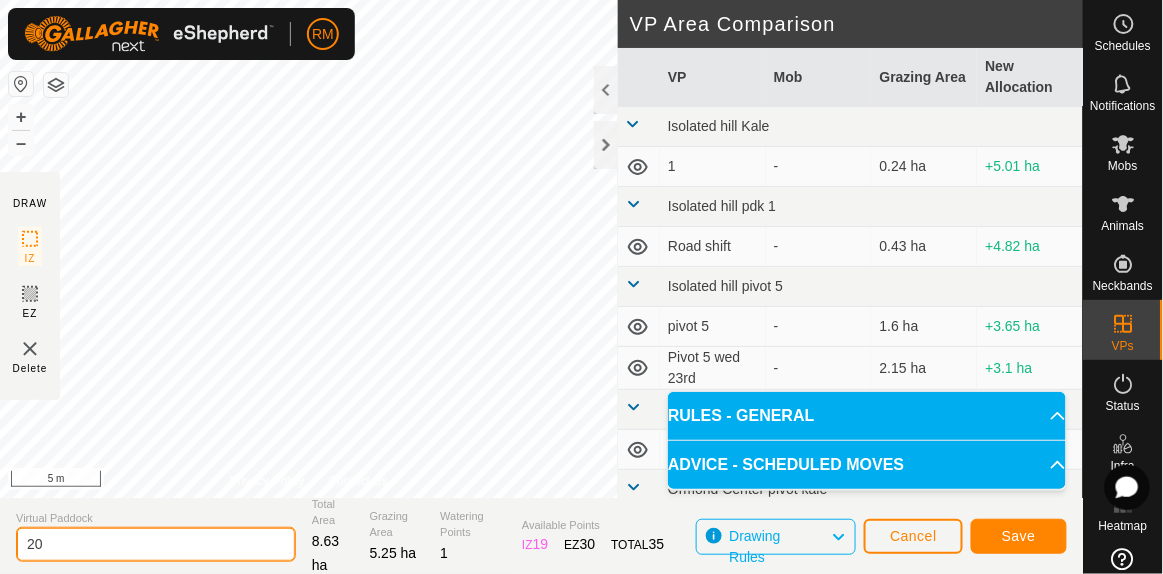 type on "2" 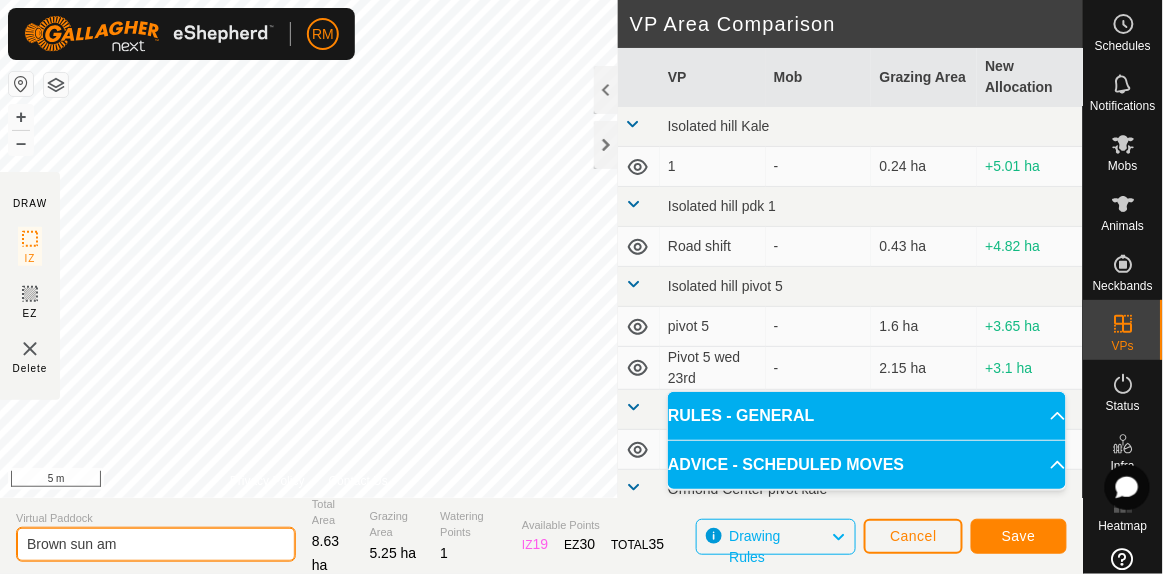 type on "Brown sun am" 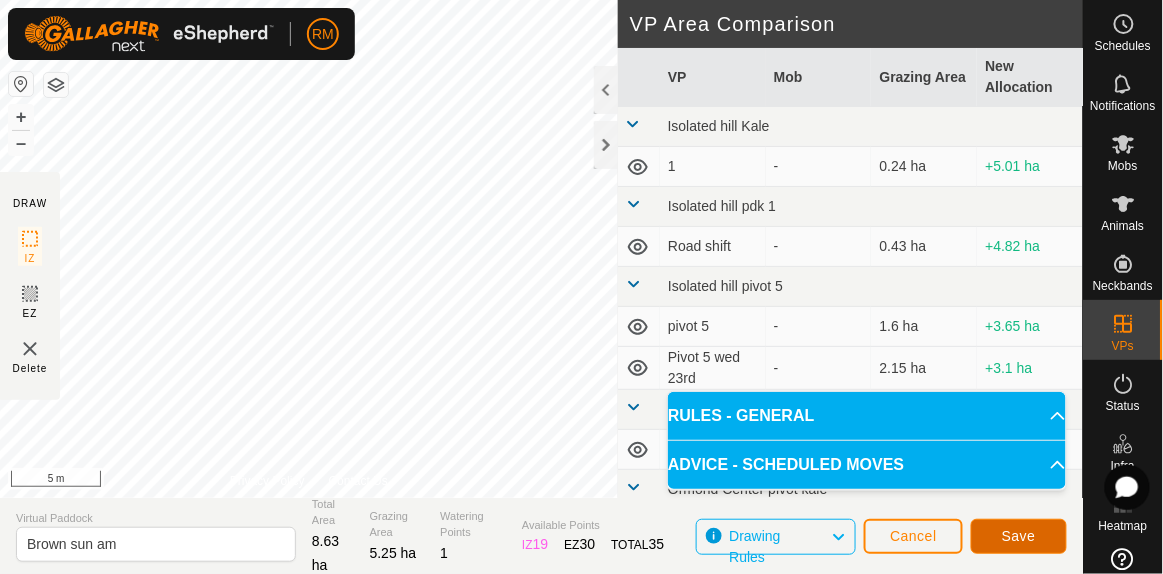click on "Save" 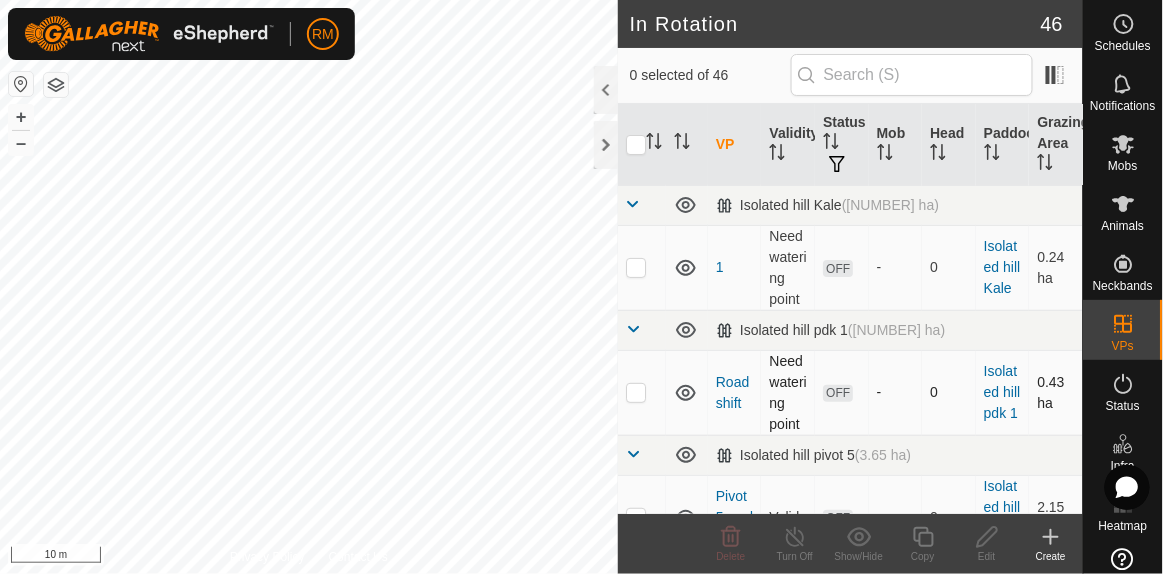 checkbox on "true" 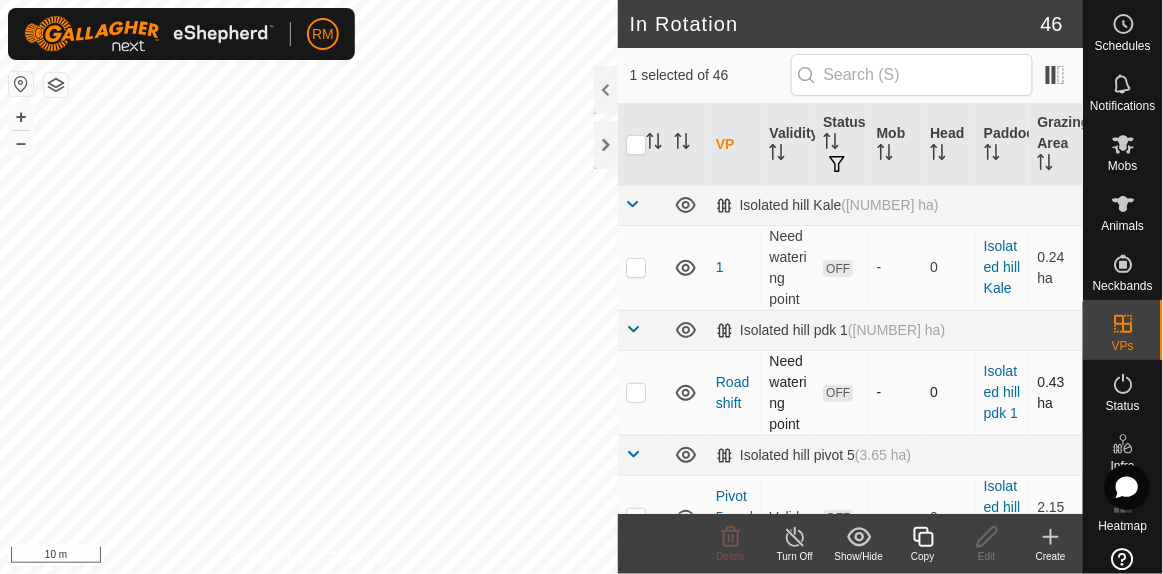 checkbox on "true" 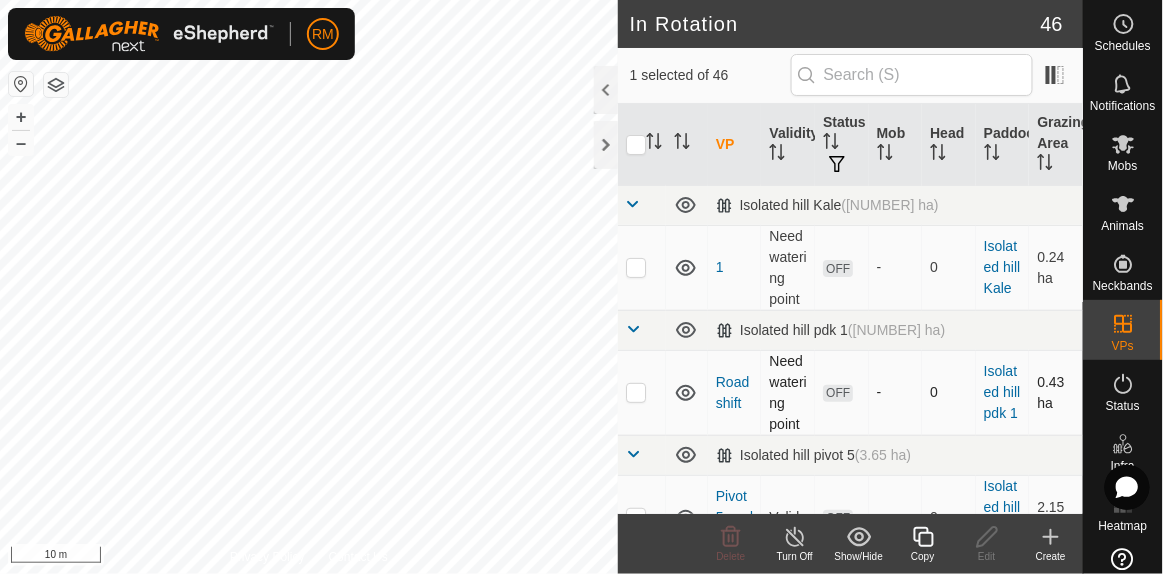 checkbox on "false" 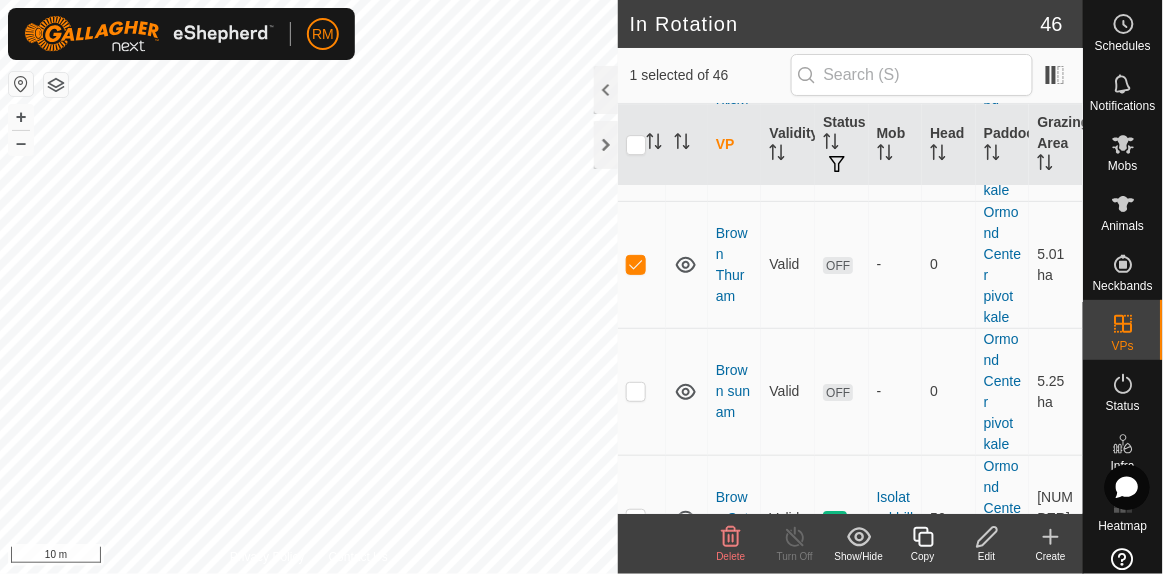 scroll, scrollTop: 1515, scrollLeft: 0, axis: vertical 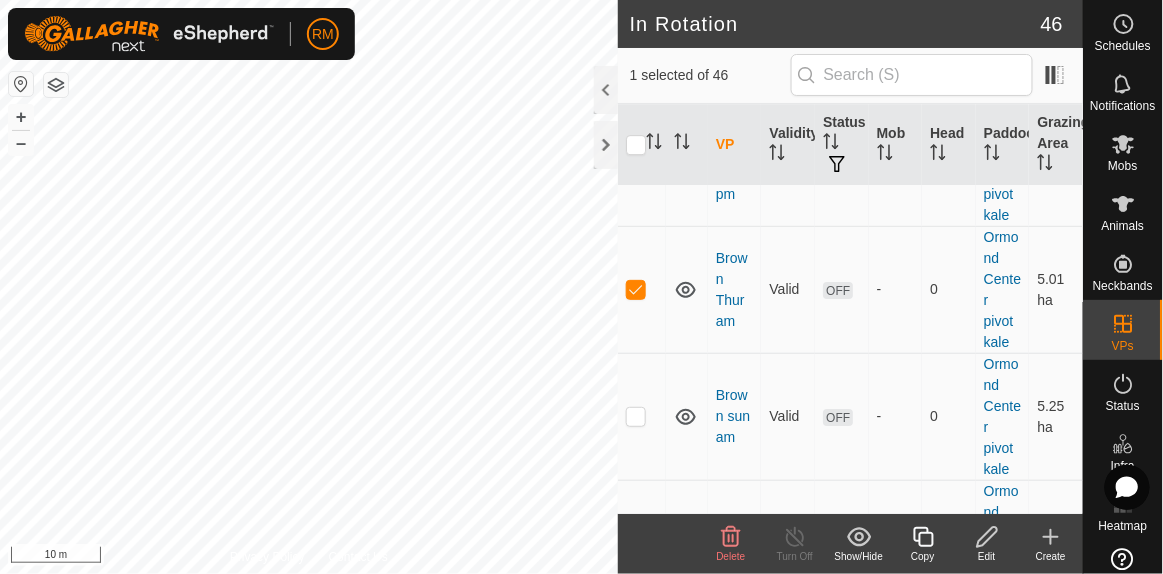 click at bounding box center (636, 162) 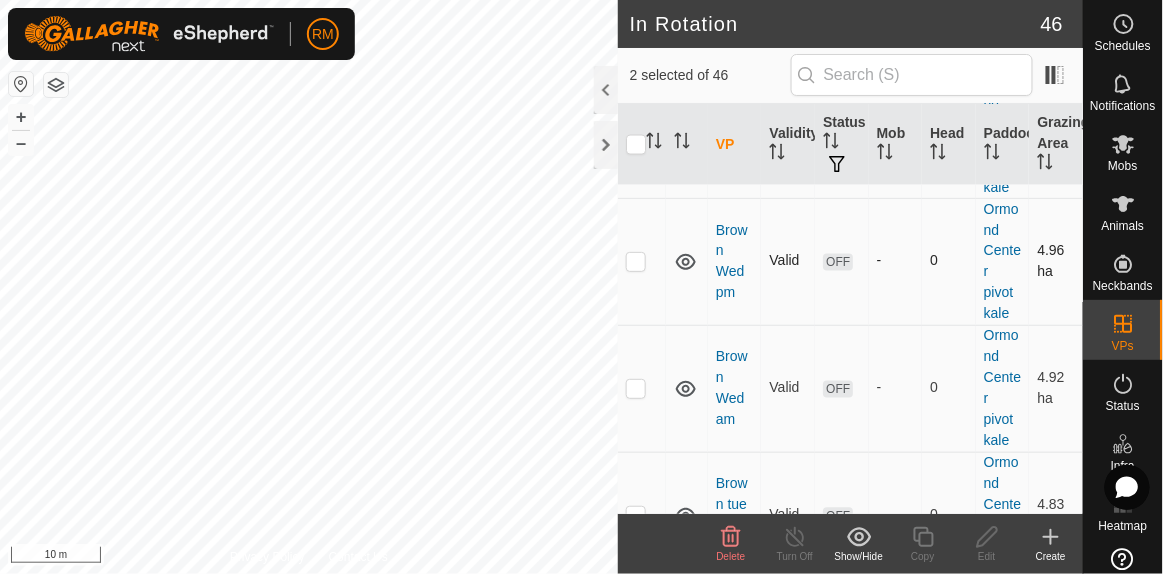 scroll, scrollTop: 757, scrollLeft: 0, axis: vertical 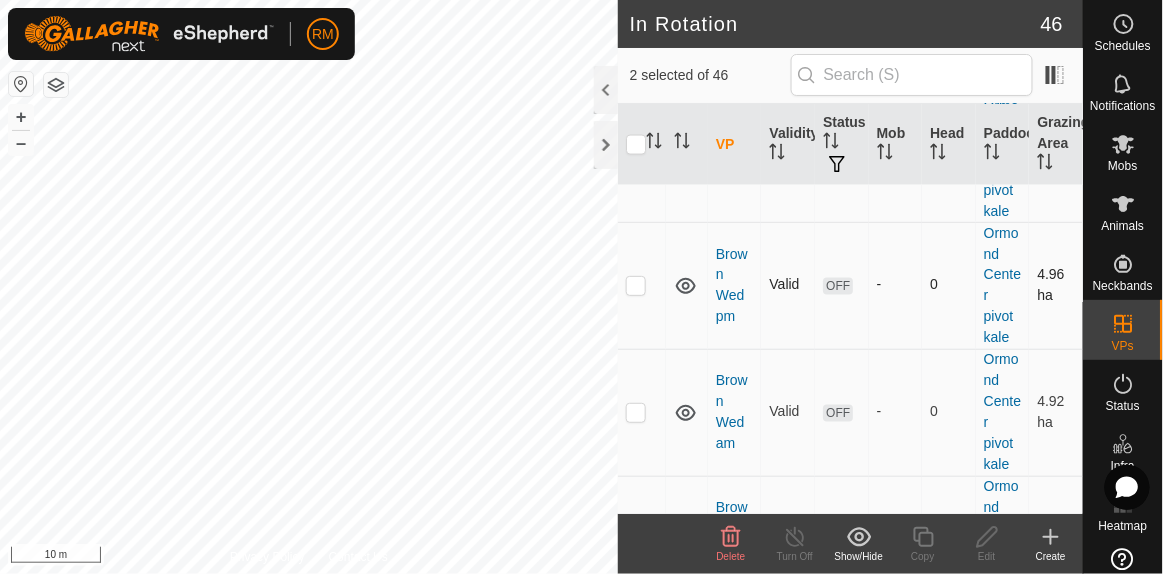 click at bounding box center (636, 285) 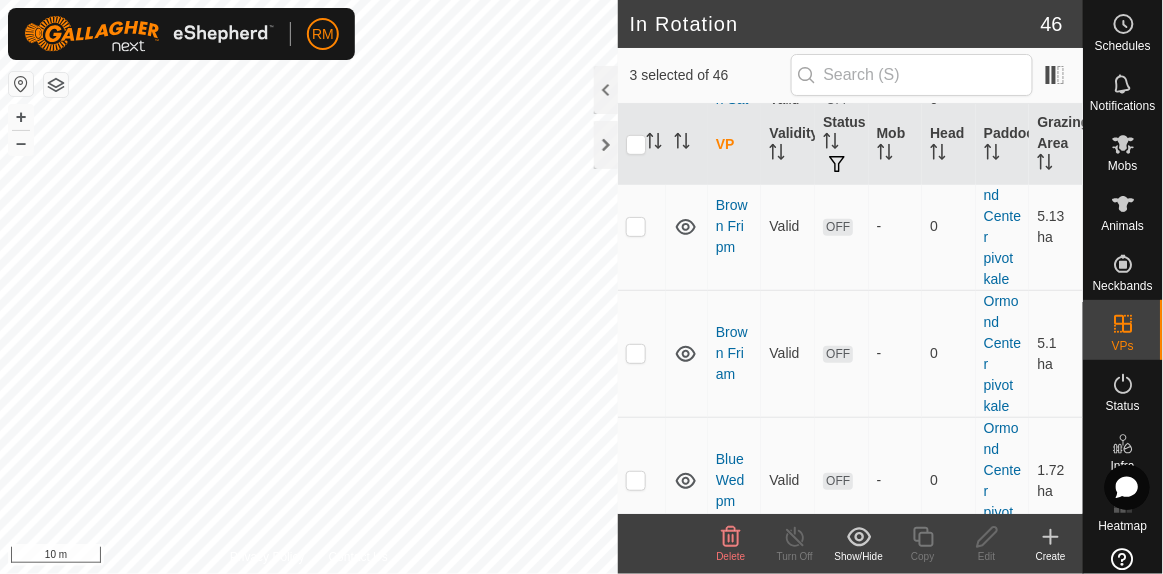 scroll, scrollTop: 2121, scrollLeft: 0, axis: vertical 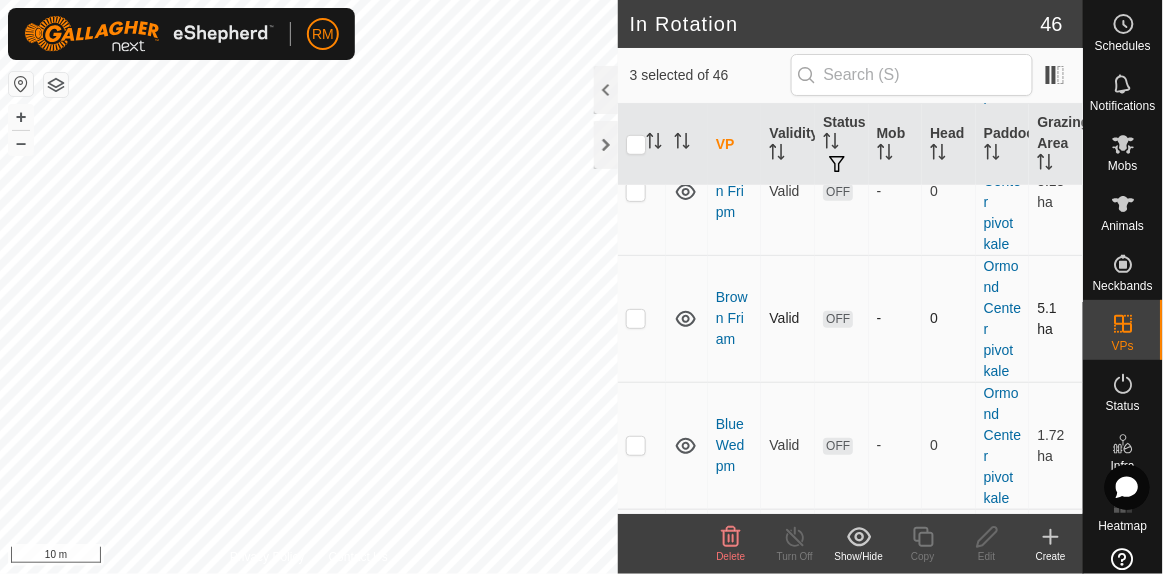 click at bounding box center [636, 318] 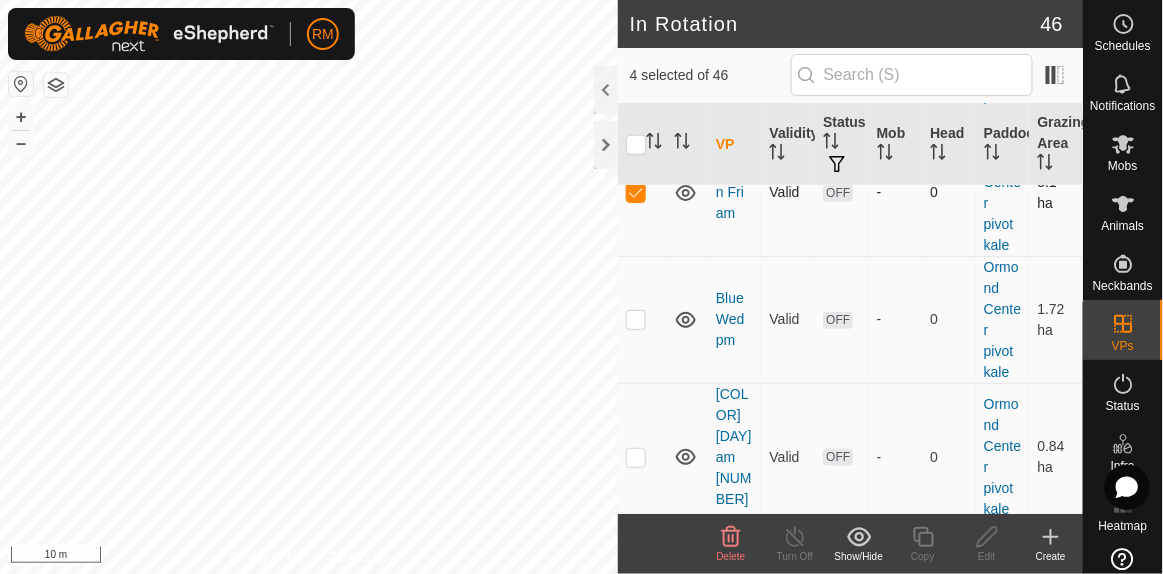 scroll, scrollTop: 2272, scrollLeft: 0, axis: vertical 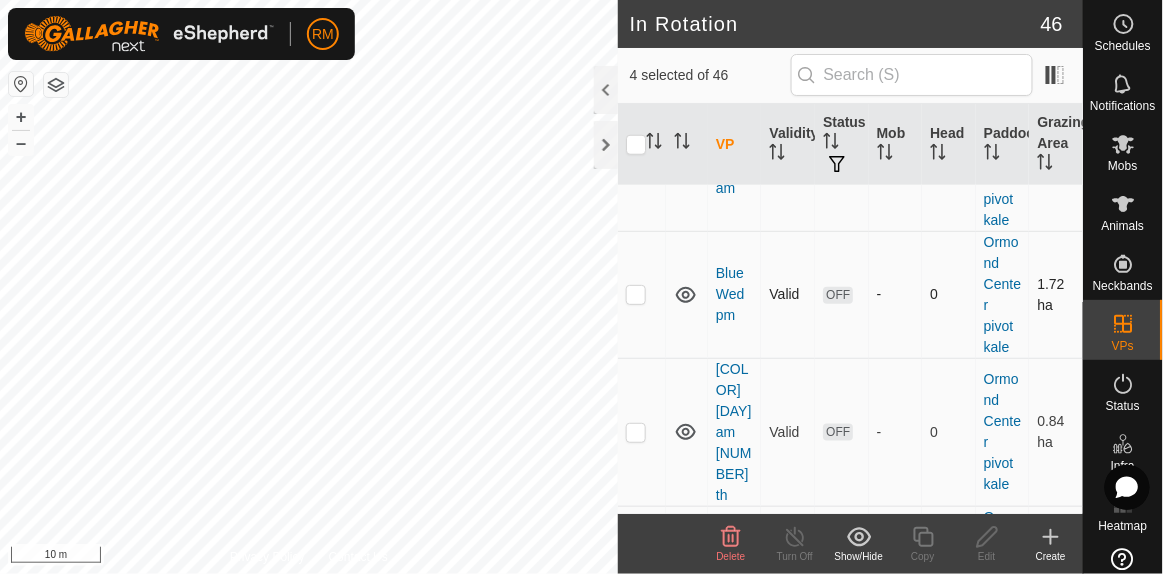 click at bounding box center [636, 294] 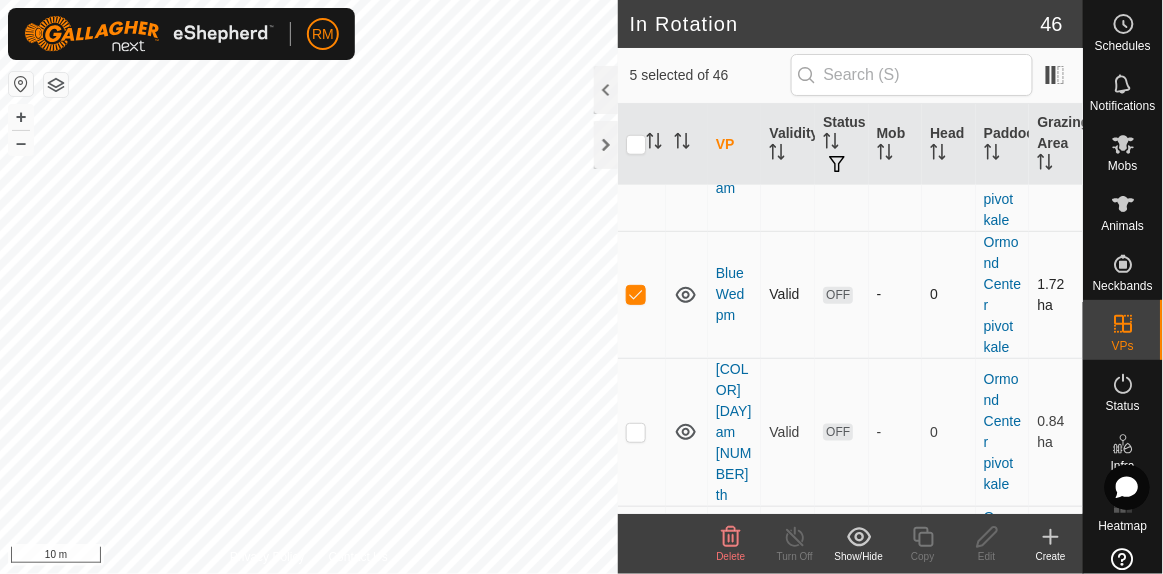 click at bounding box center (636, 294) 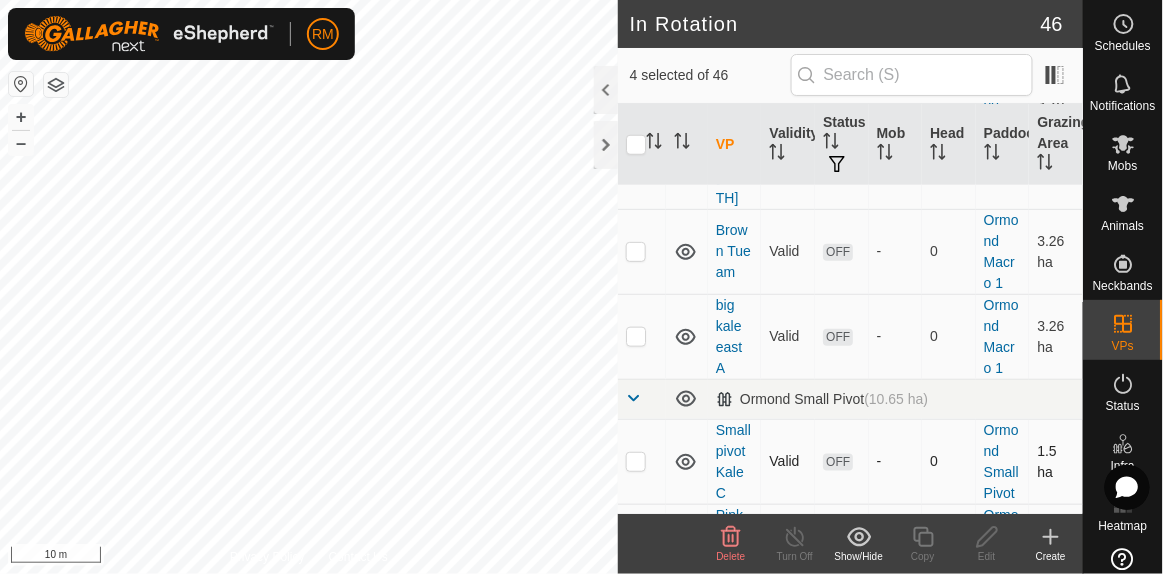 scroll, scrollTop: 3939, scrollLeft: 0, axis: vertical 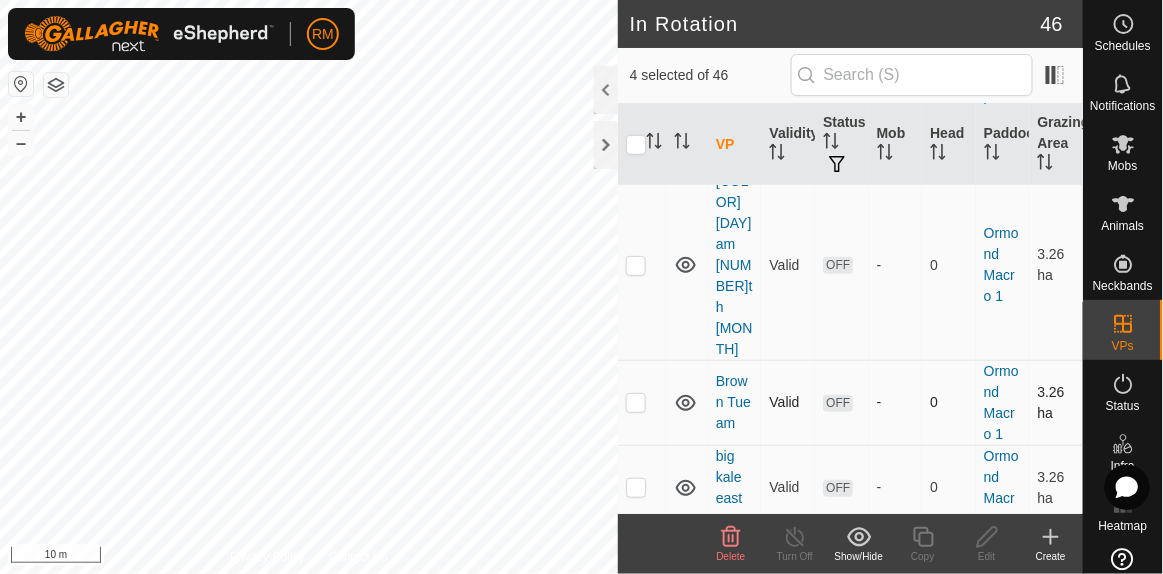 click at bounding box center (636, 402) 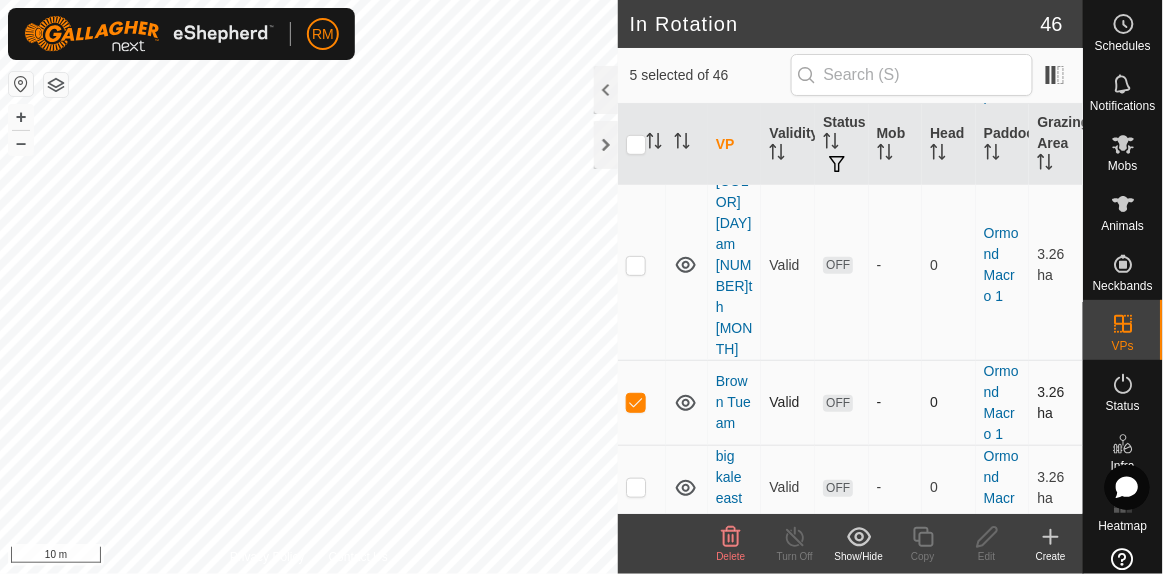 click at bounding box center (636, 402) 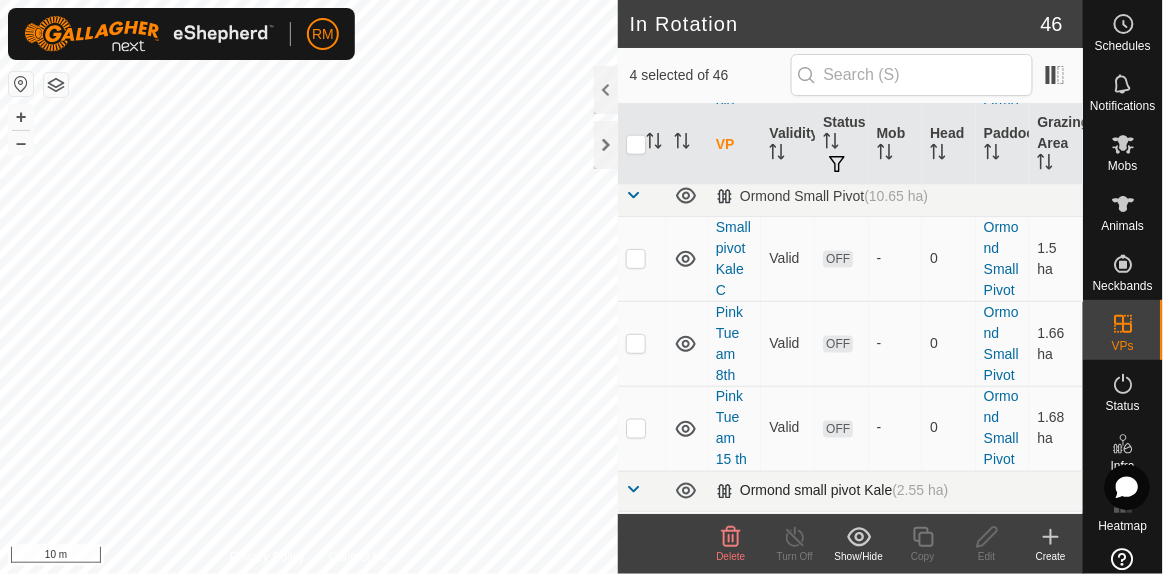 scroll, scrollTop: 4090, scrollLeft: 0, axis: vertical 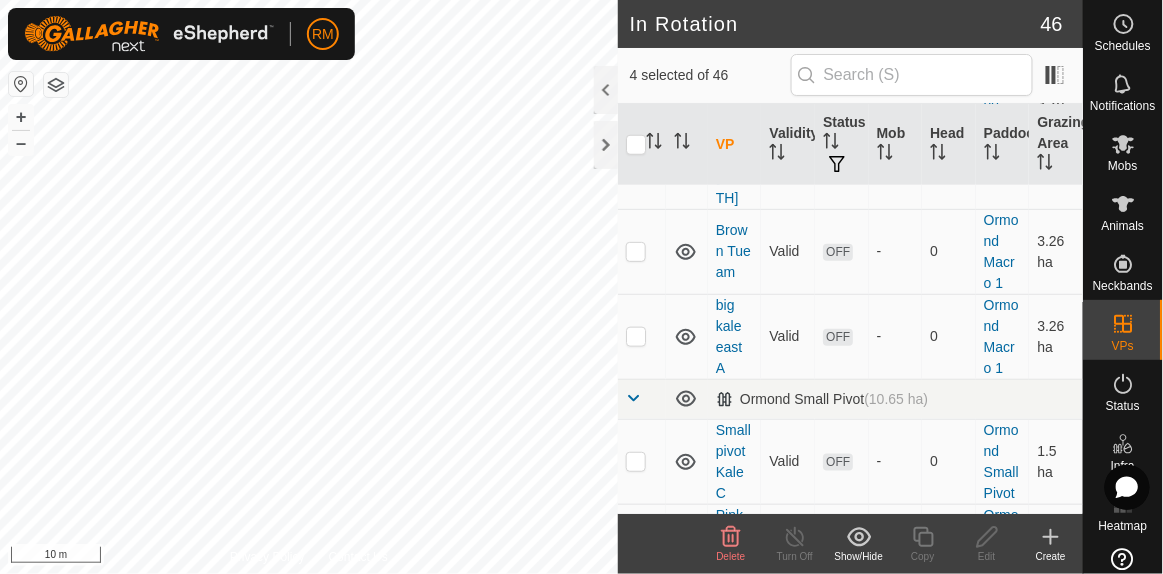 click 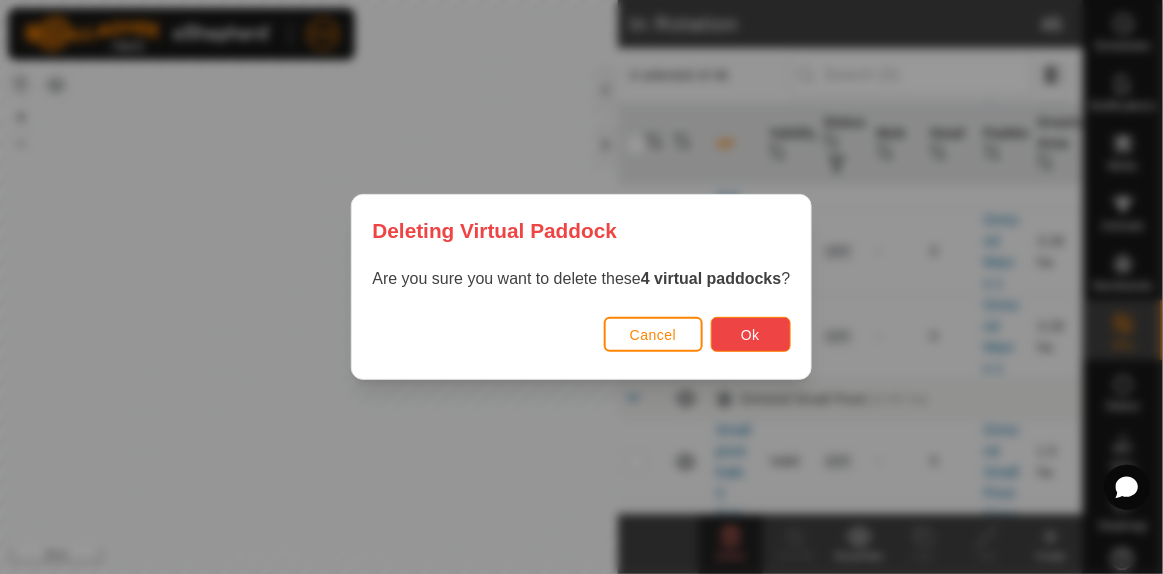 click on "Ok" at bounding box center [750, 335] 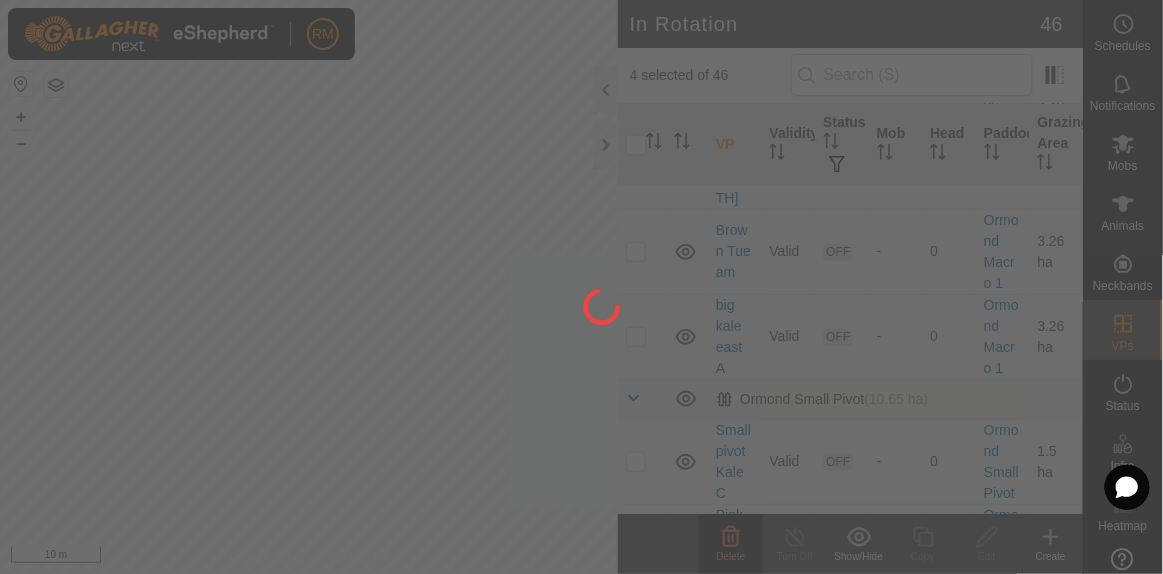 checkbox on "false" 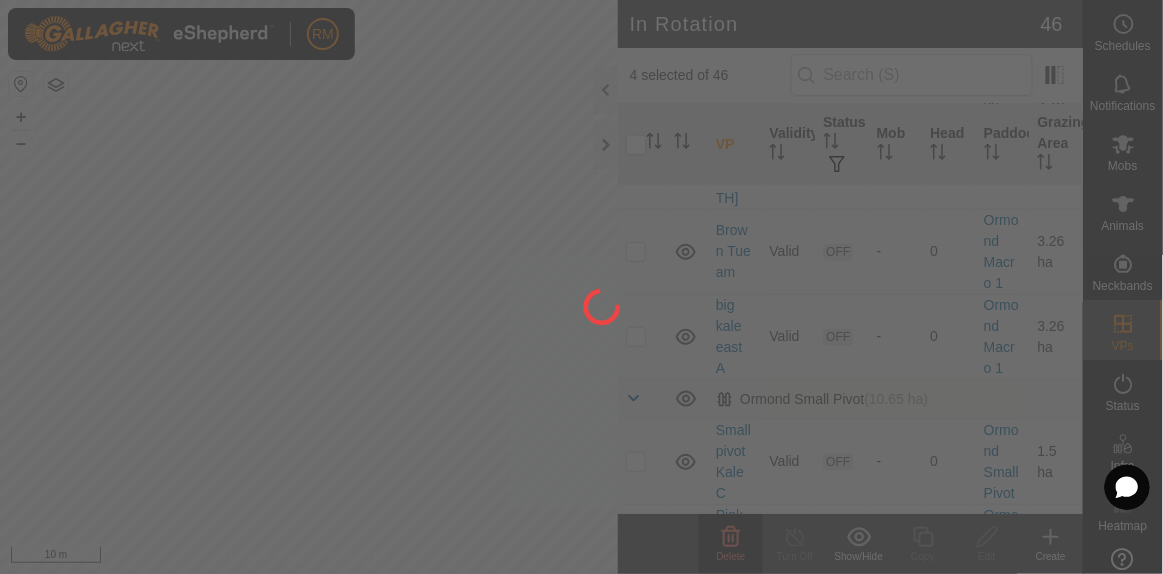checkbox on "false" 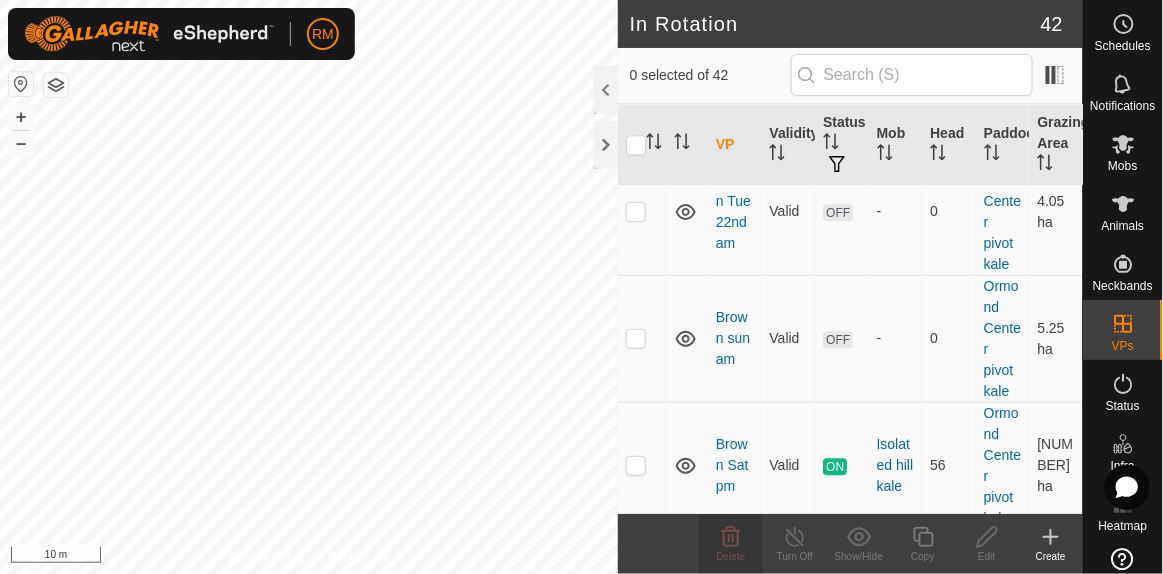scroll, scrollTop: 1363, scrollLeft: 0, axis: vertical 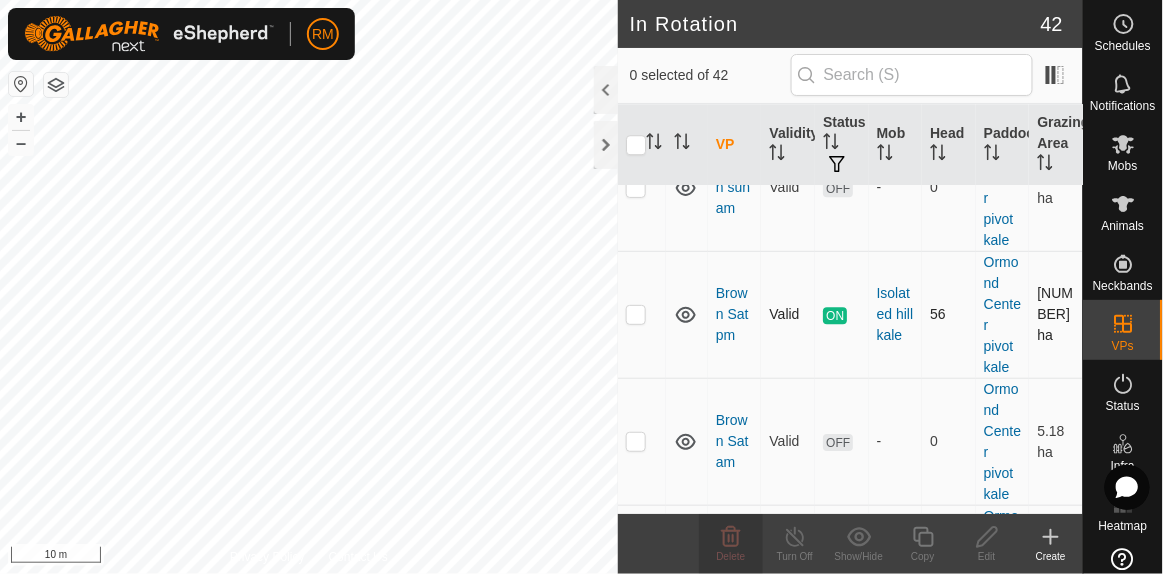 click at bounding box center [636, 314] 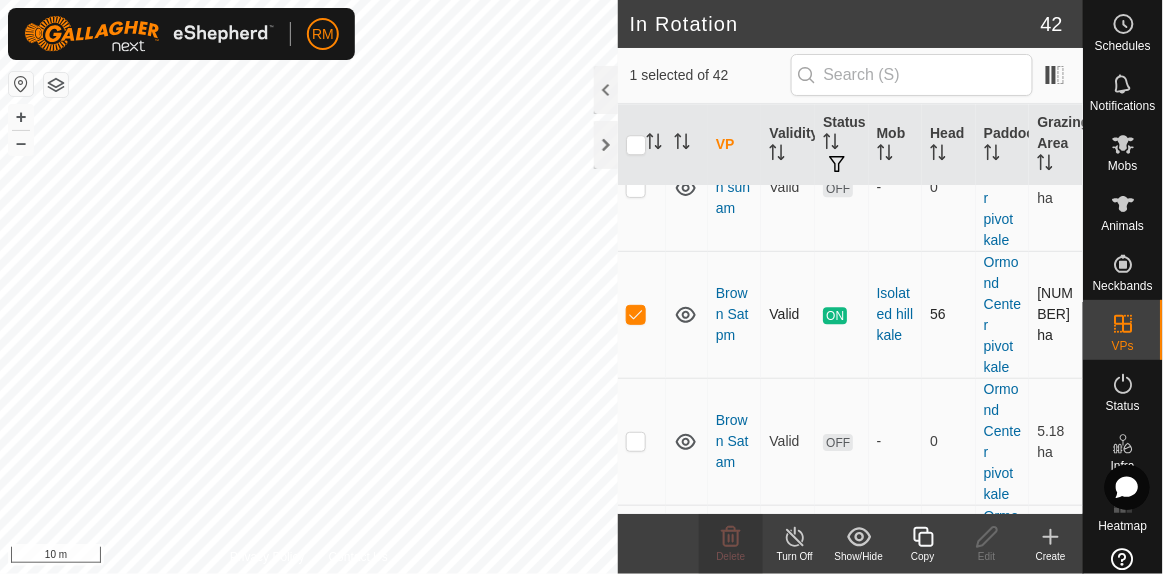 click at bounding box center [636, 314] 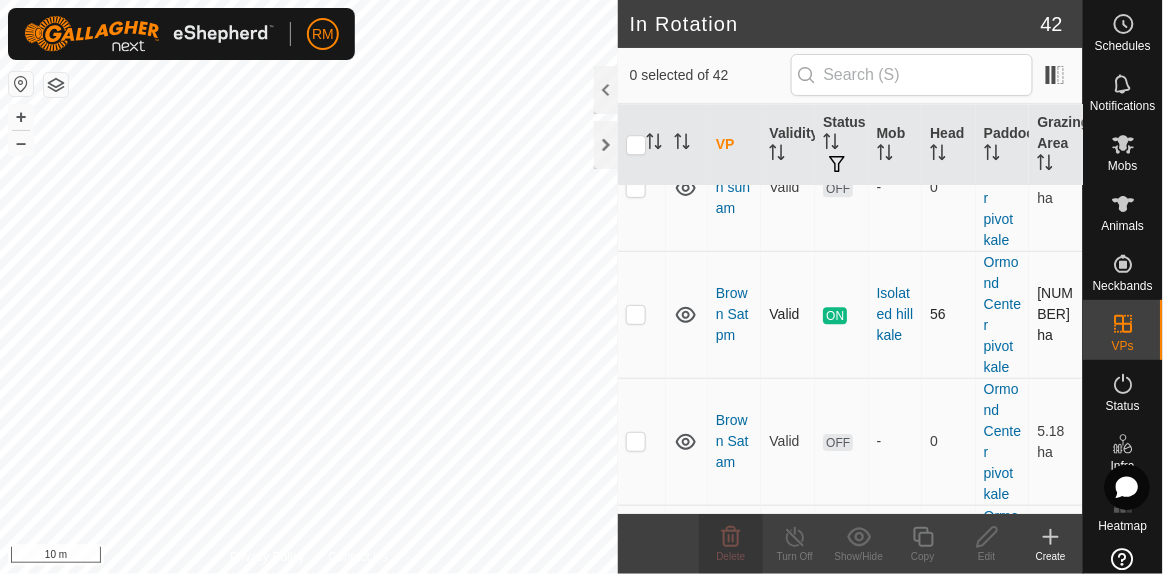 scroll, scrollTop: 1515, scrollLeft: 0, axis: vertical 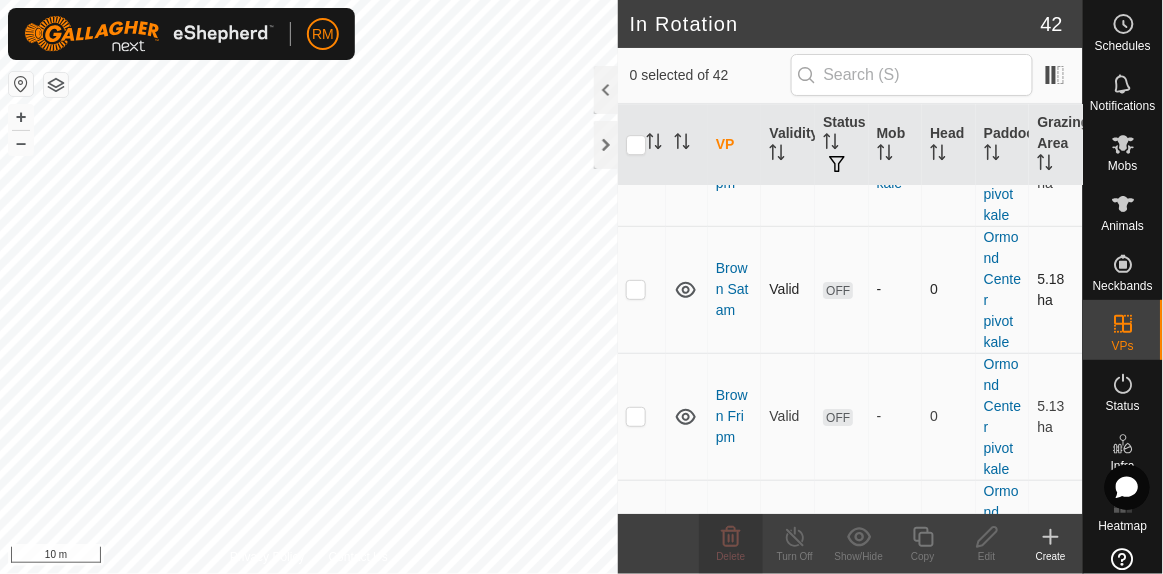 click at bounding box center [636, 289] 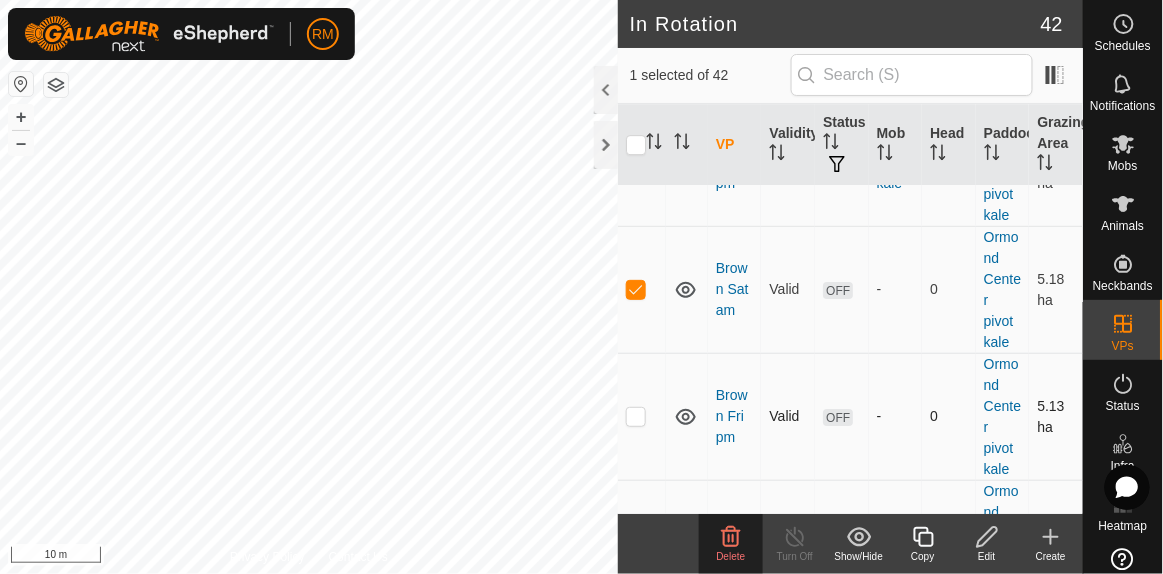 scroll, scrollTop: 1666, scrollLeft: 0, axis: vertical 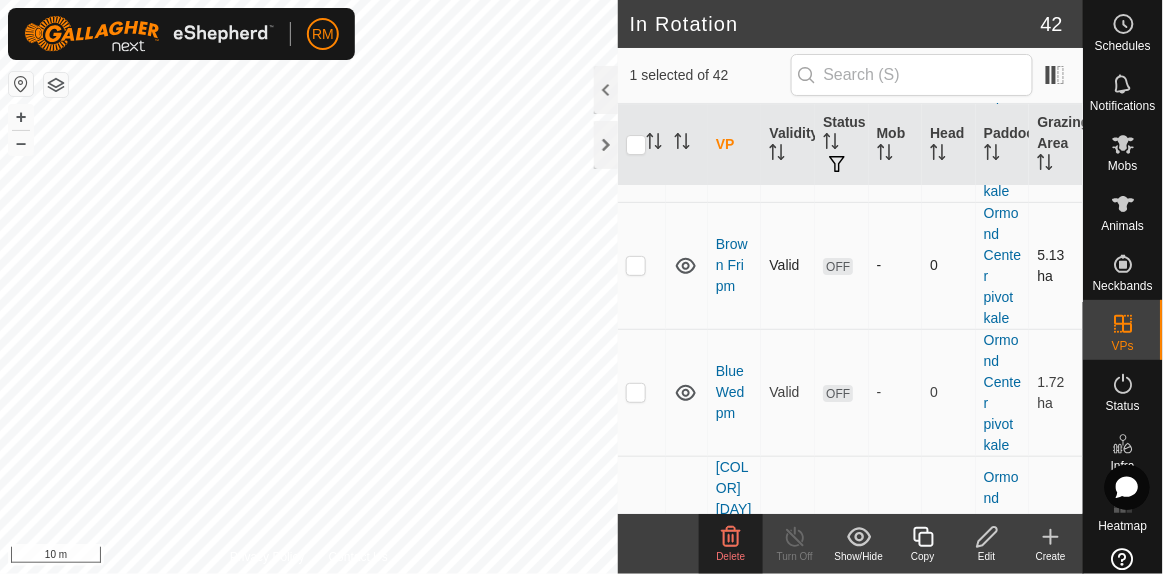 click at bounding box center (636, 265) 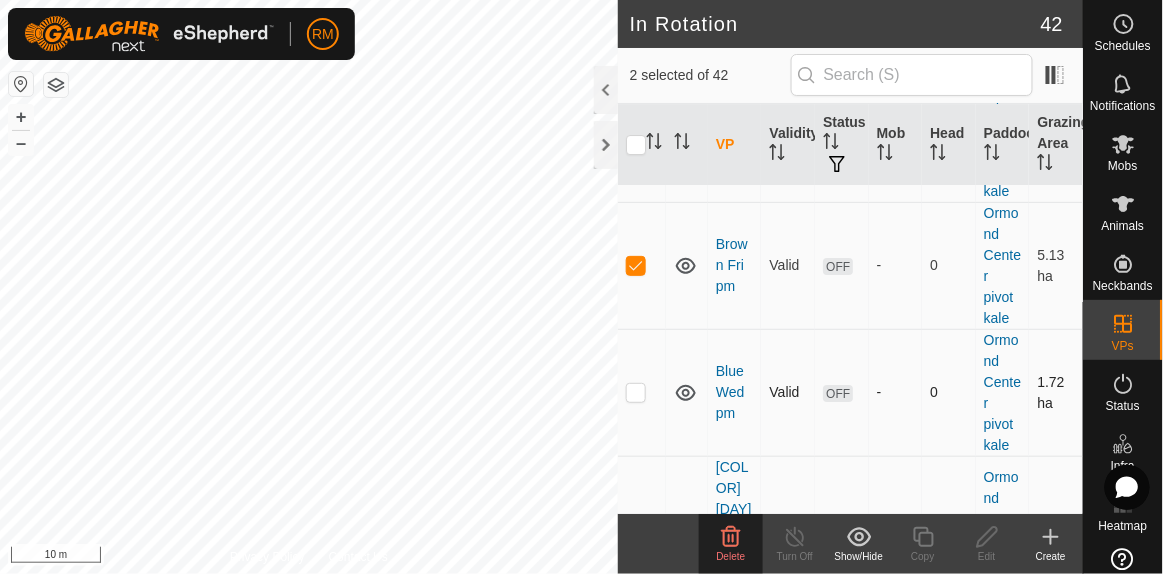 click at bounding box center (636, 392) 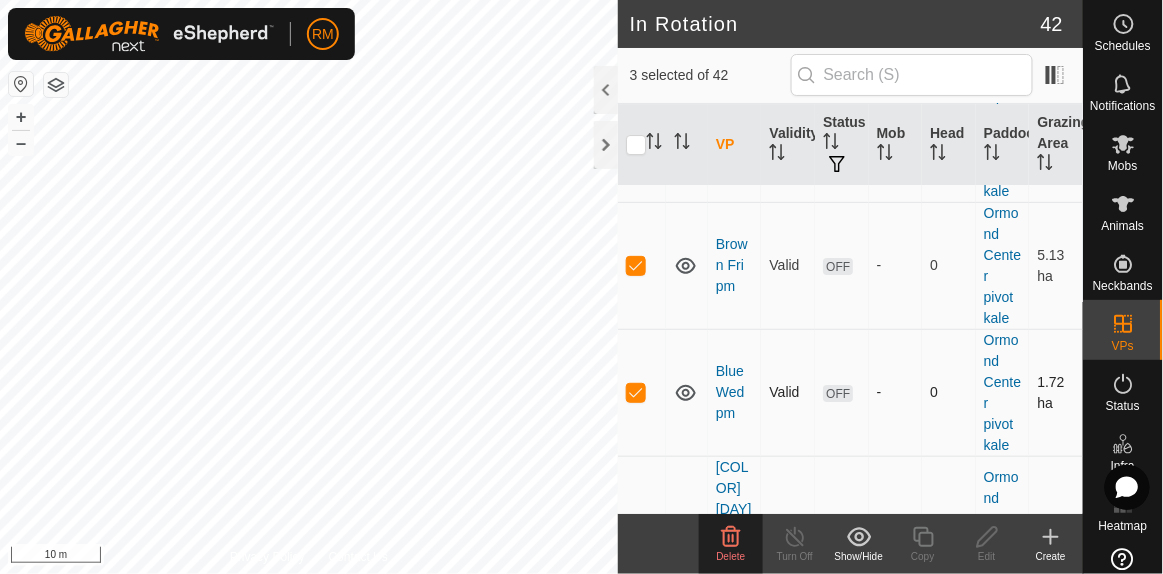click at bounding box center (636, 392) 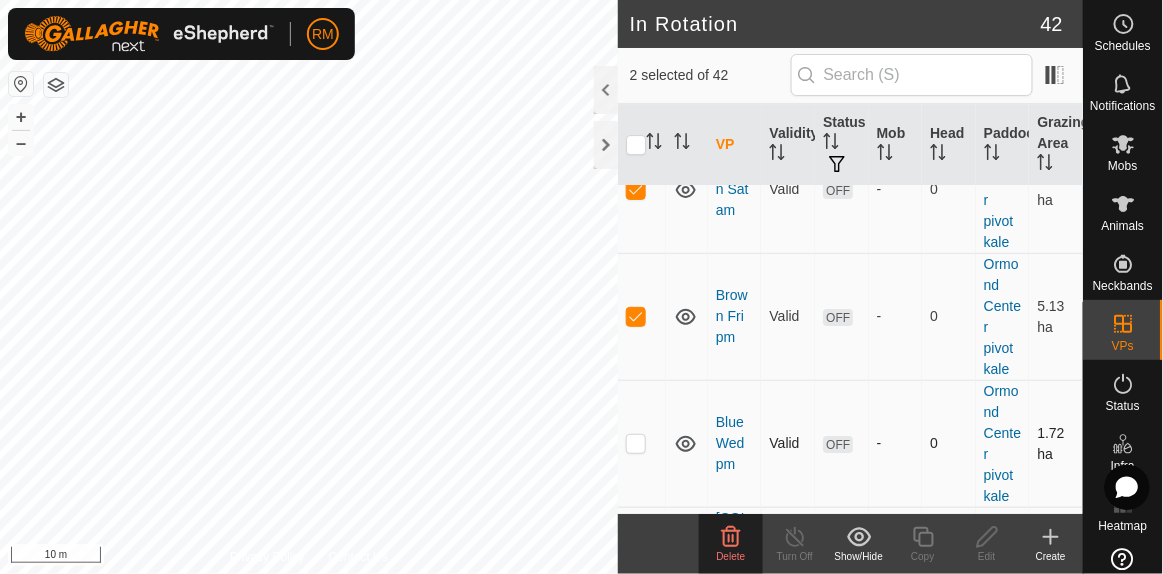 scroll, scrollTop: 1515, scrollLeft: 0, axis: vertical 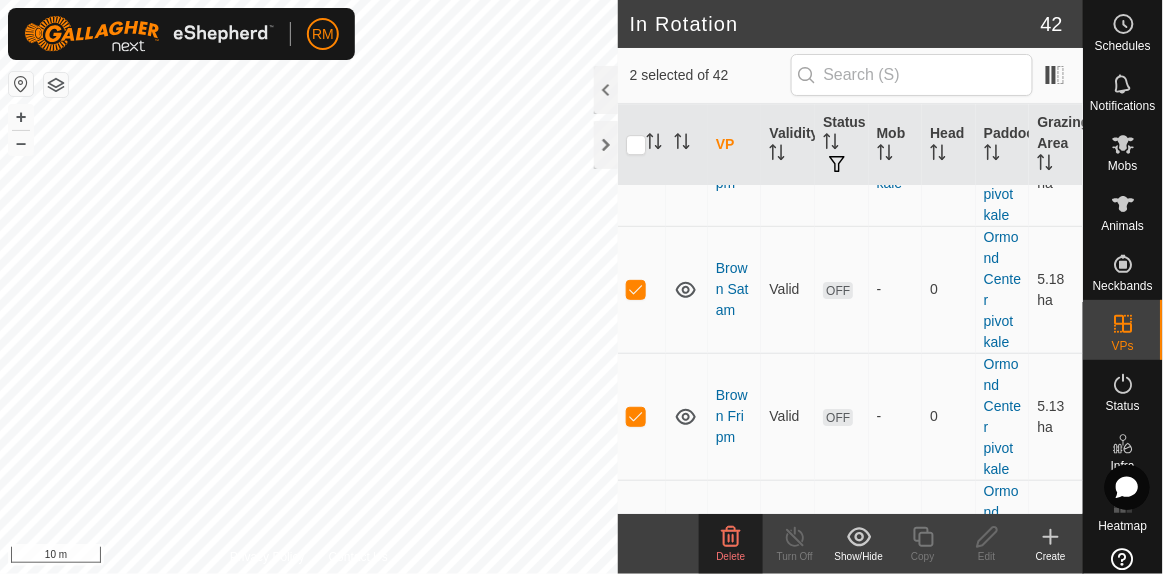 click 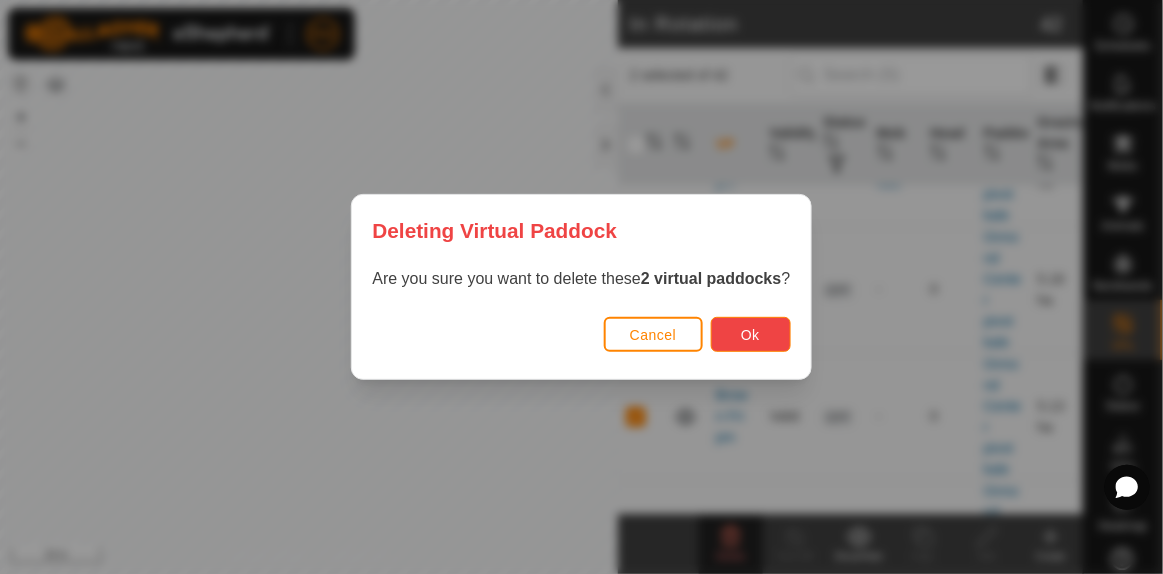 click on "Ok" at bounding box center [751, 334] 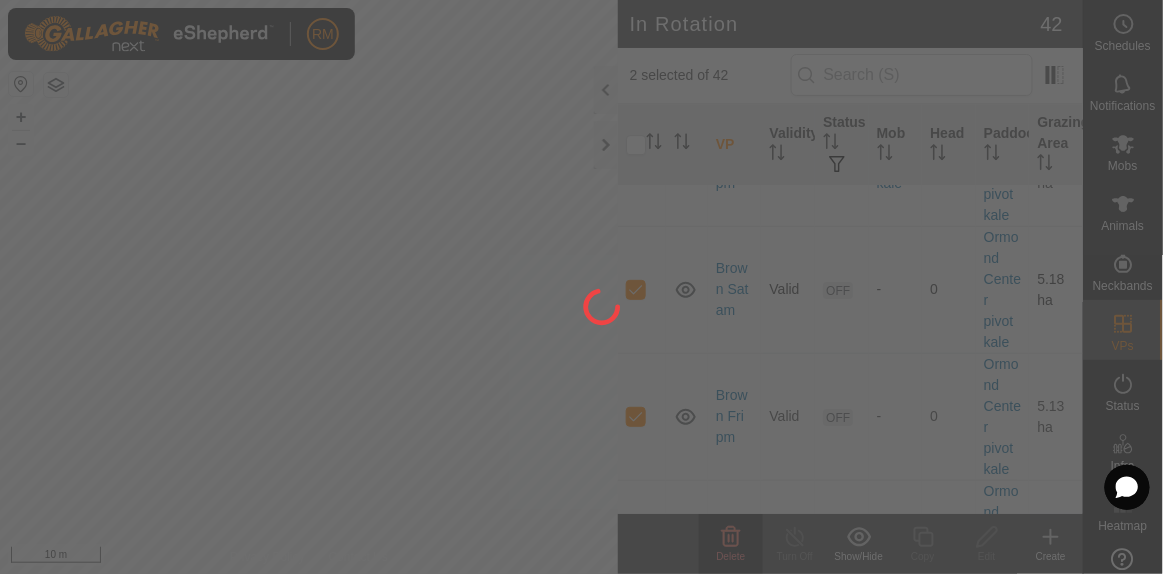 checkbox on "false" 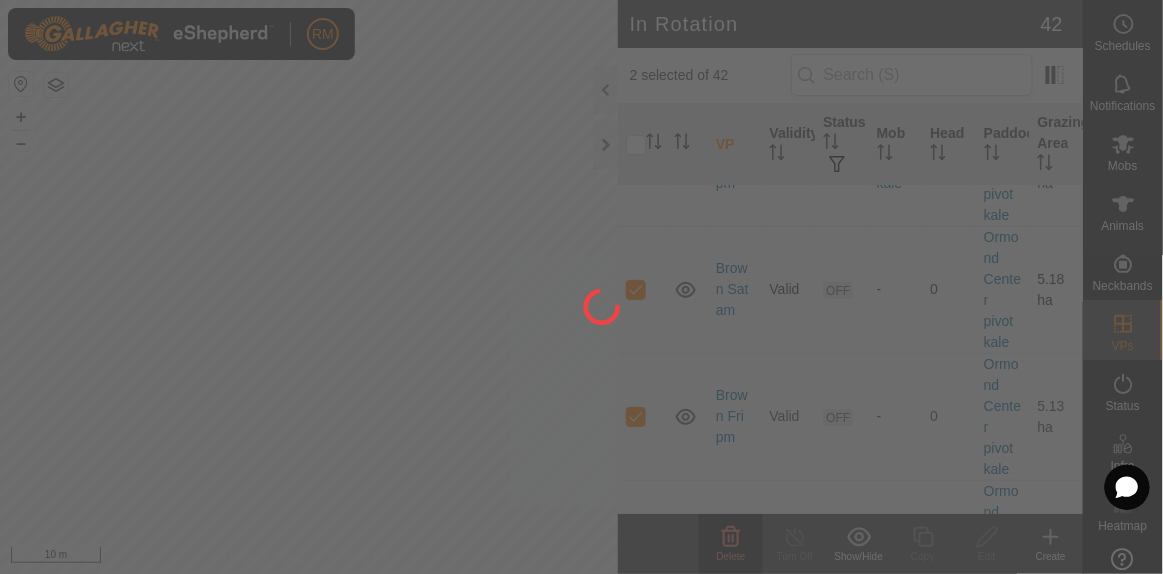 checkbox on "false" 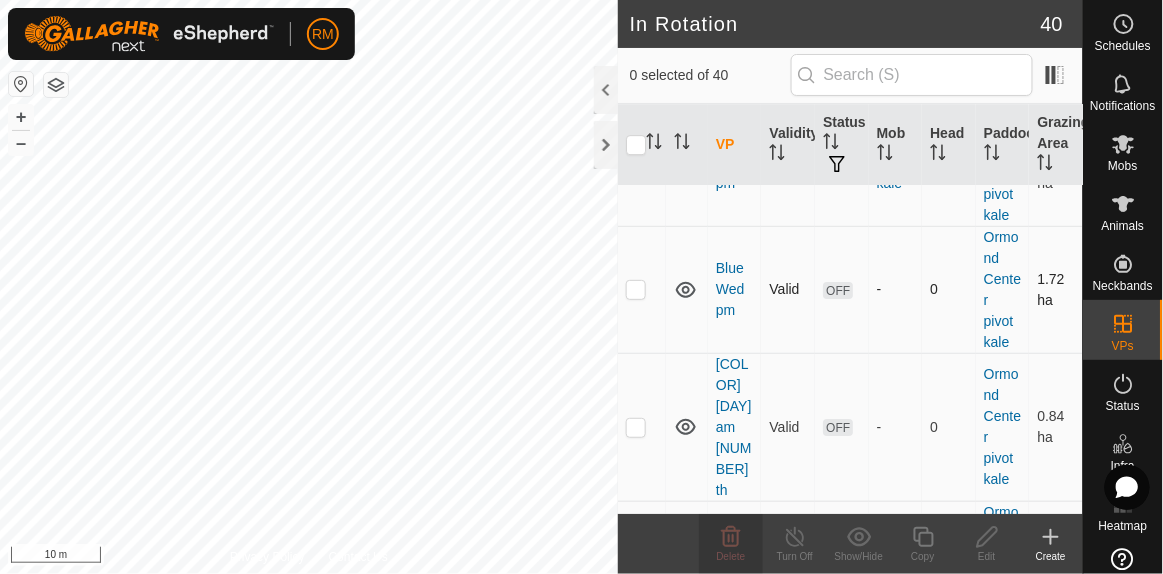click at bounding box center (636, 289) 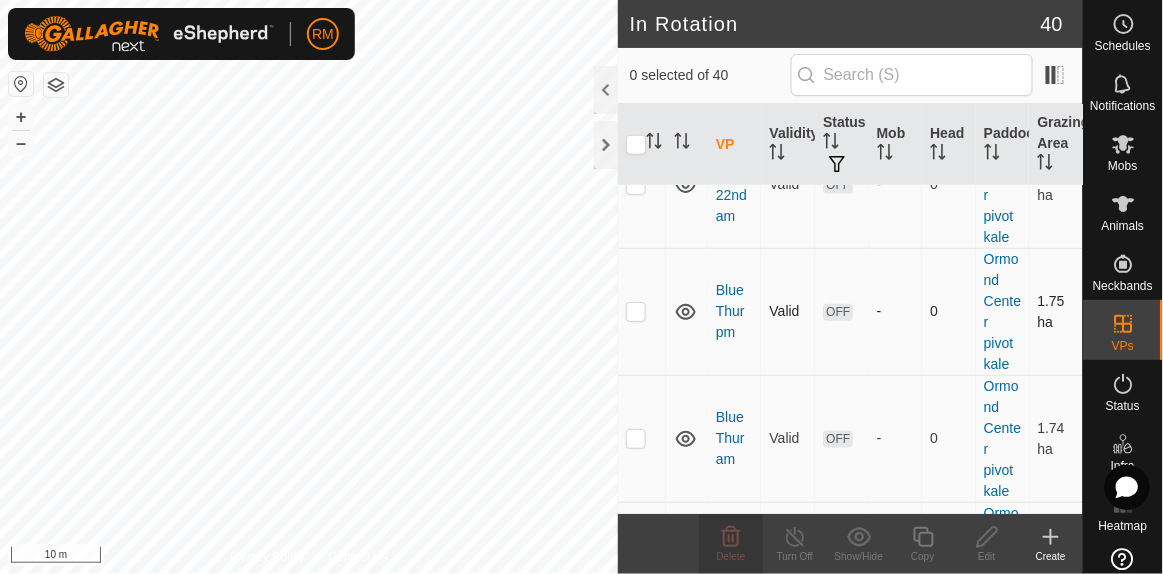 scroll, scrollTop: 2272, scrollLeft: 0, axis: vertical 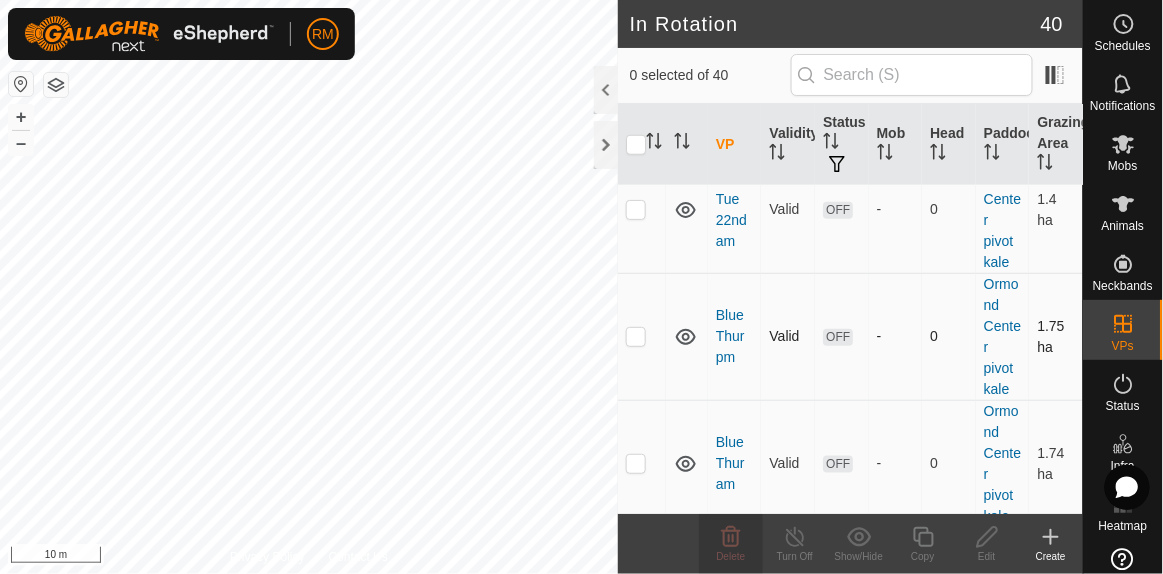 click at bounding box center (636, 336) 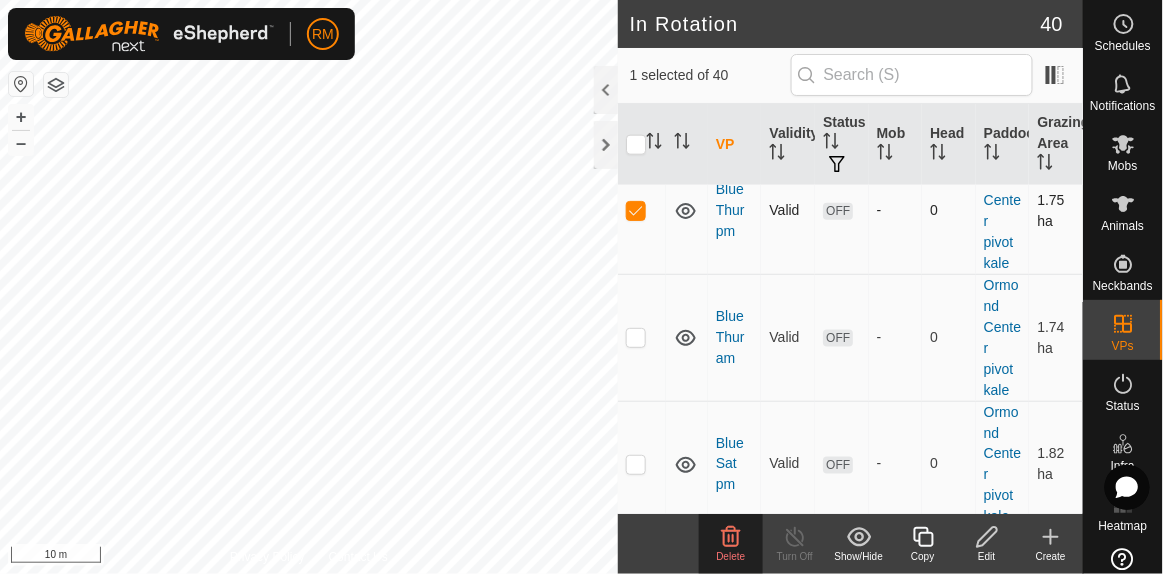 scroll, scrollTop: 2424, scrollLeft: 0, axis: vertical 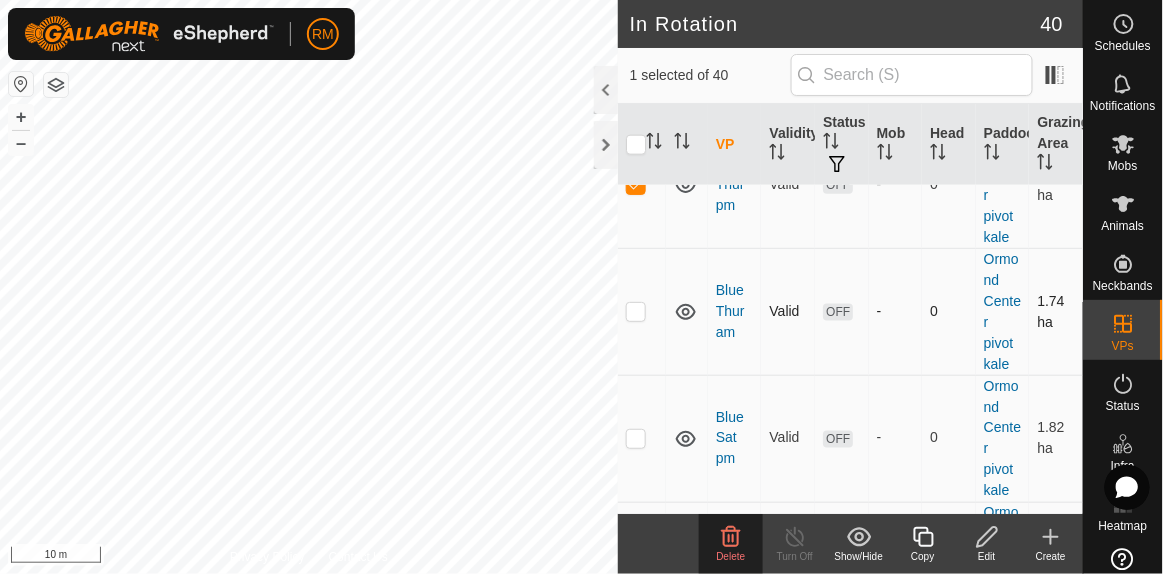 click at bounding box center (636, 311) 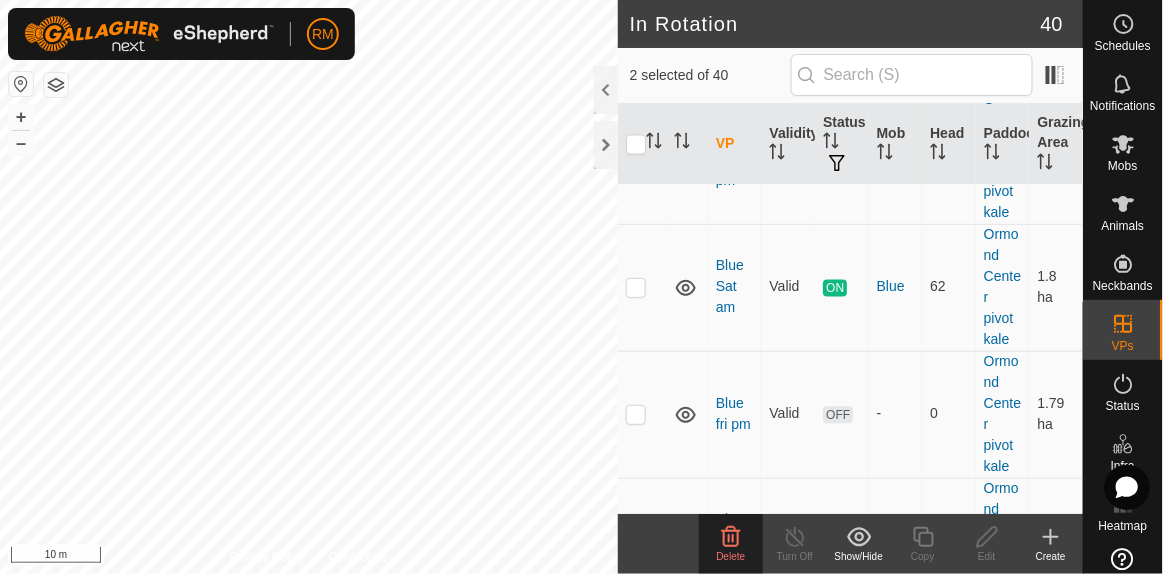scroll, scrollTop: 2727, scrollLeft: 0, axis: vertical 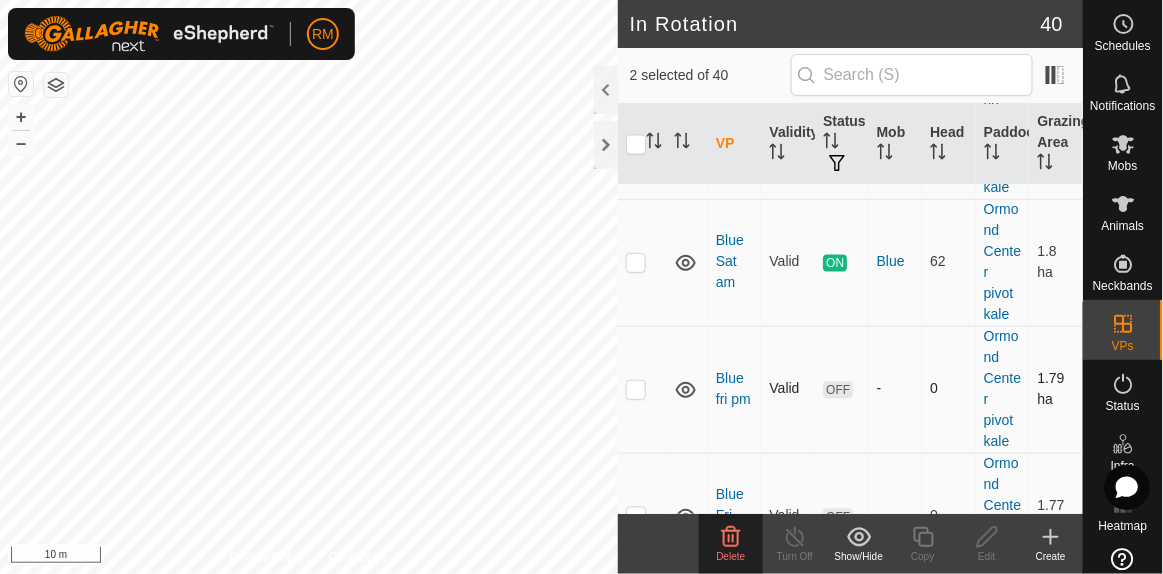 click at bounding box center [636, 389] 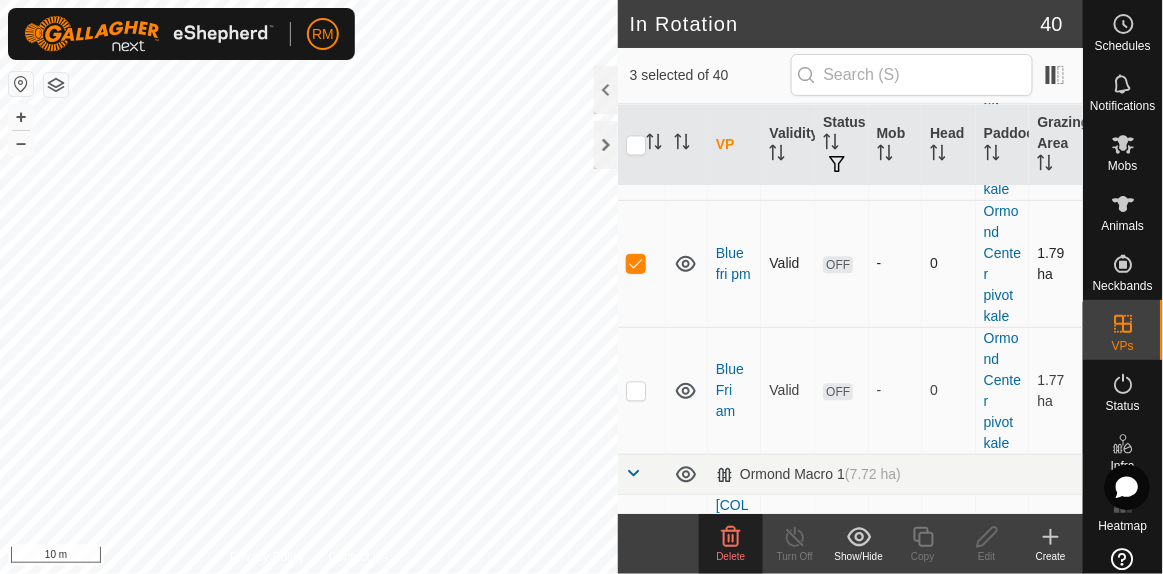scroll, scrollTop: 2878, scrollLeft: 0, axis: vertical 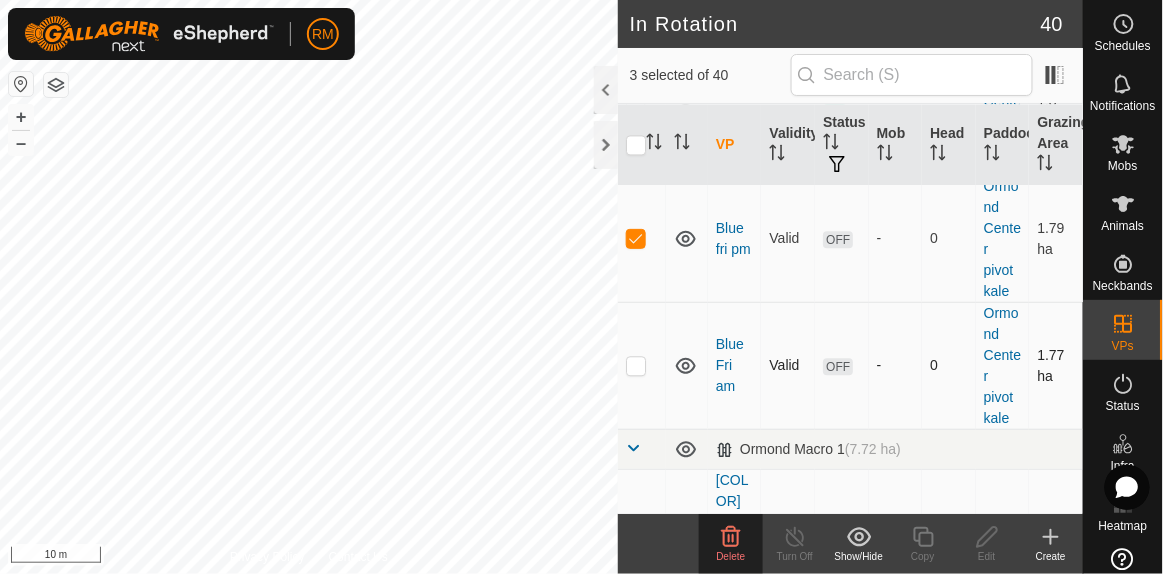 click at bounding box center (636, 365) 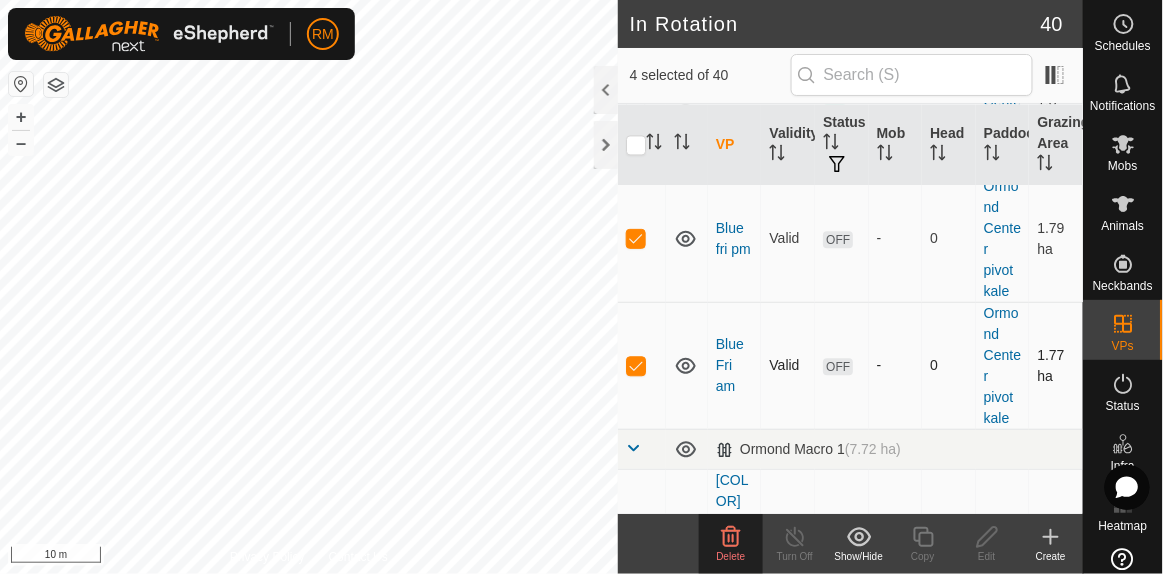 scroll, scrollTop: 3030, scrollLeft: 0, axis: vertical 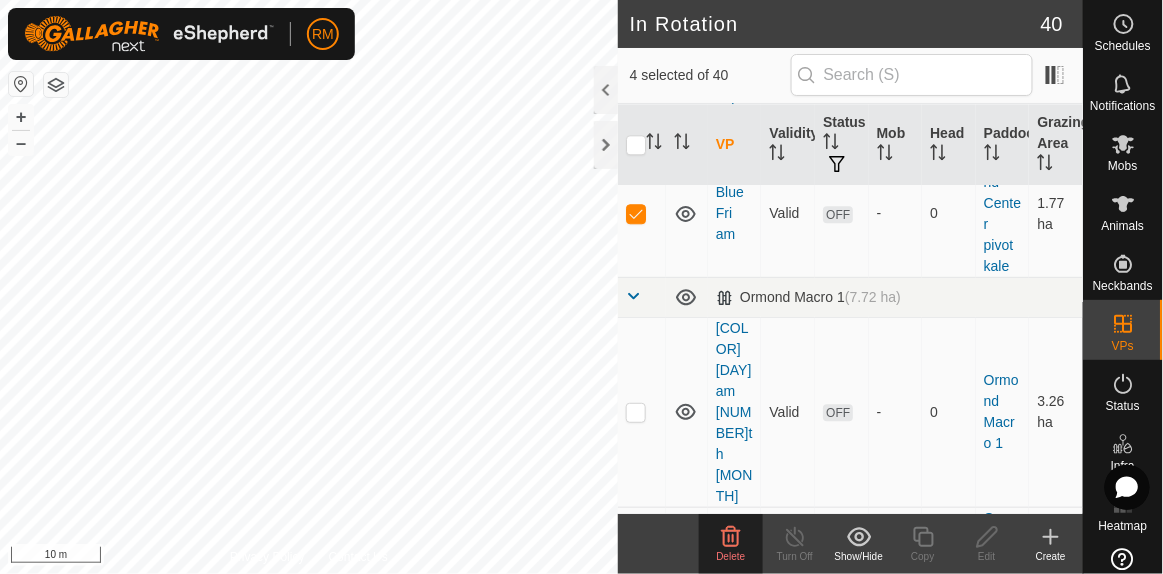 click 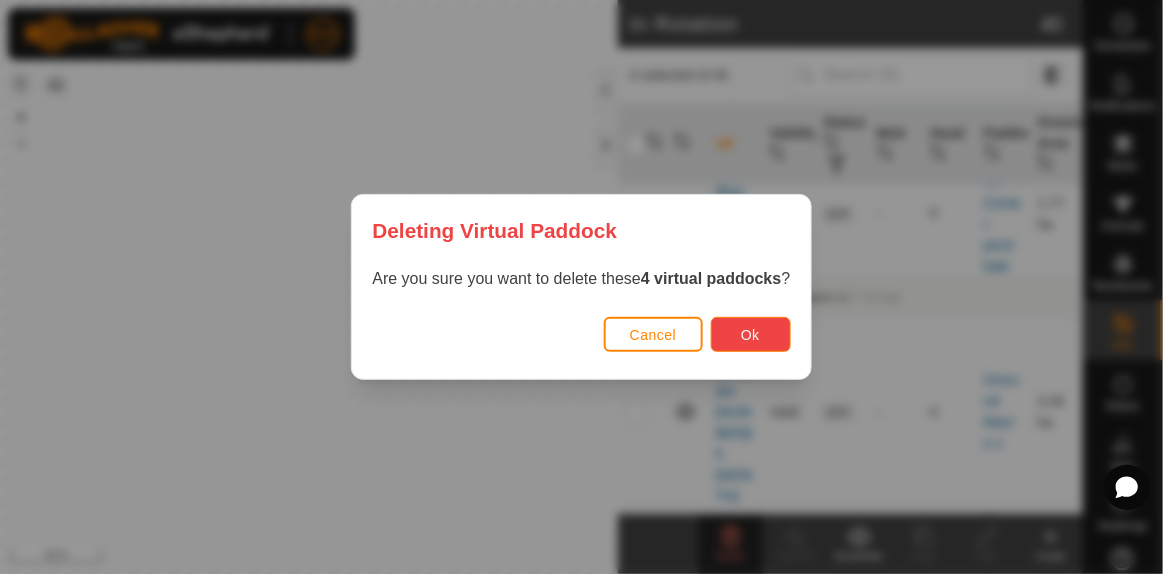 click on "Ok" at bounding box center [750, 335] 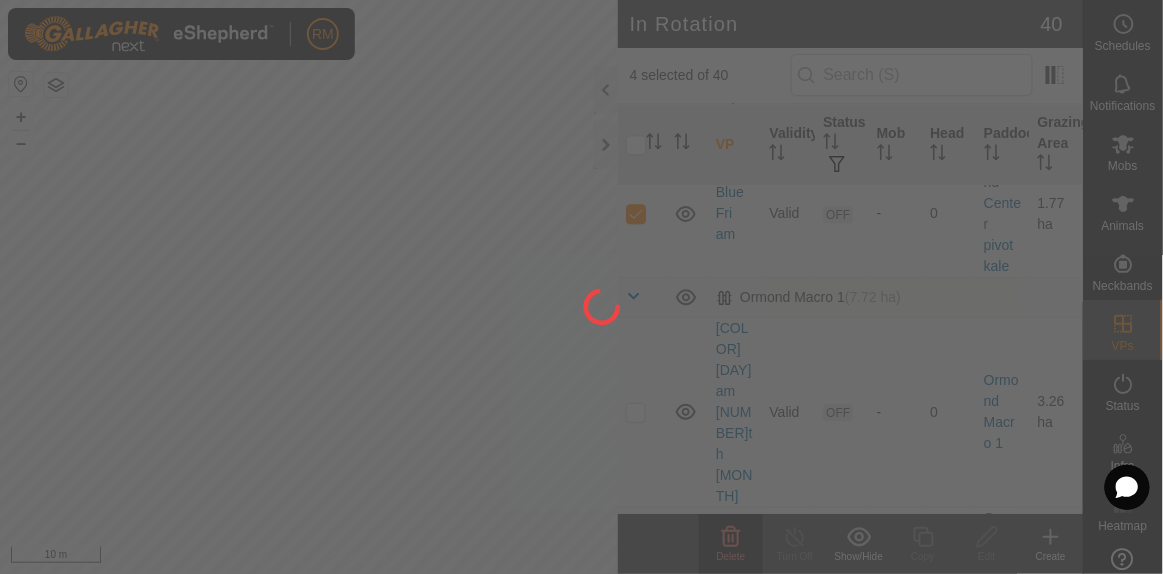 checkbox on "false" 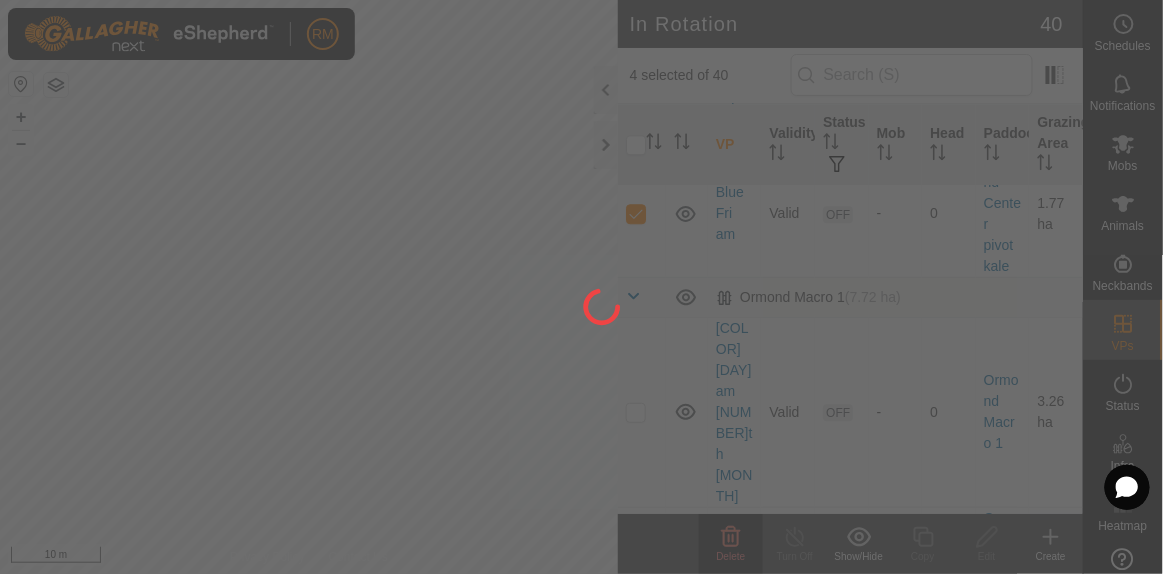 checkbox on "false" 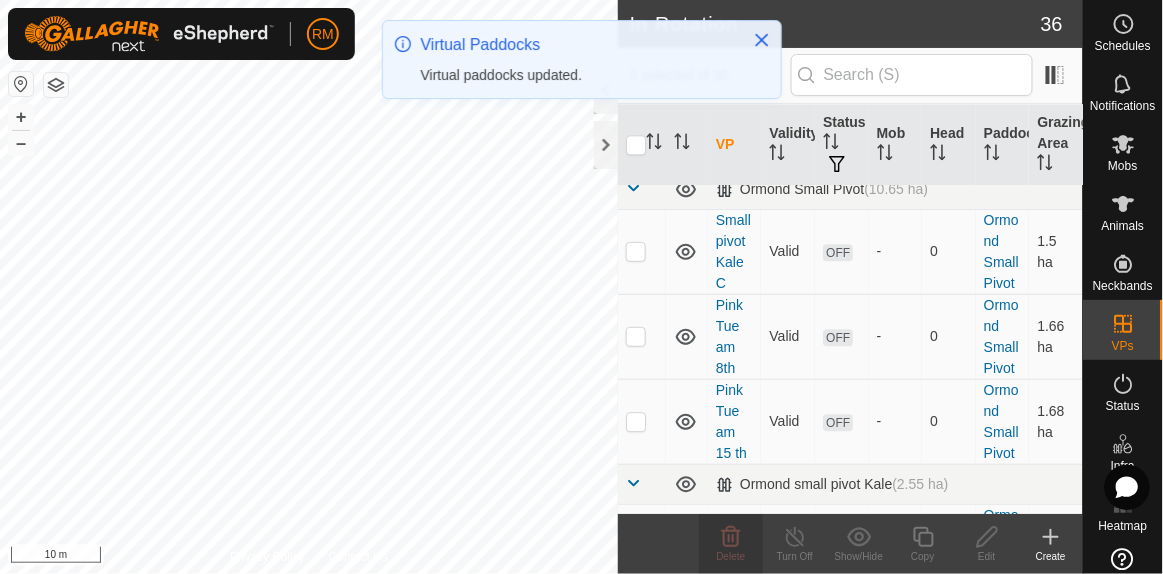 checkbox on "true" 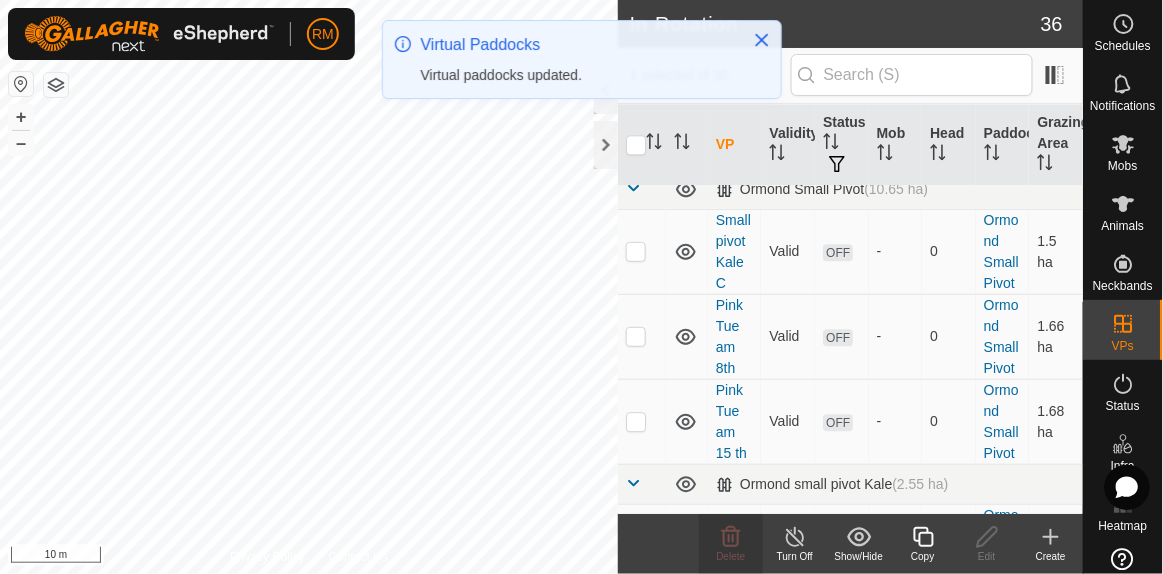 click 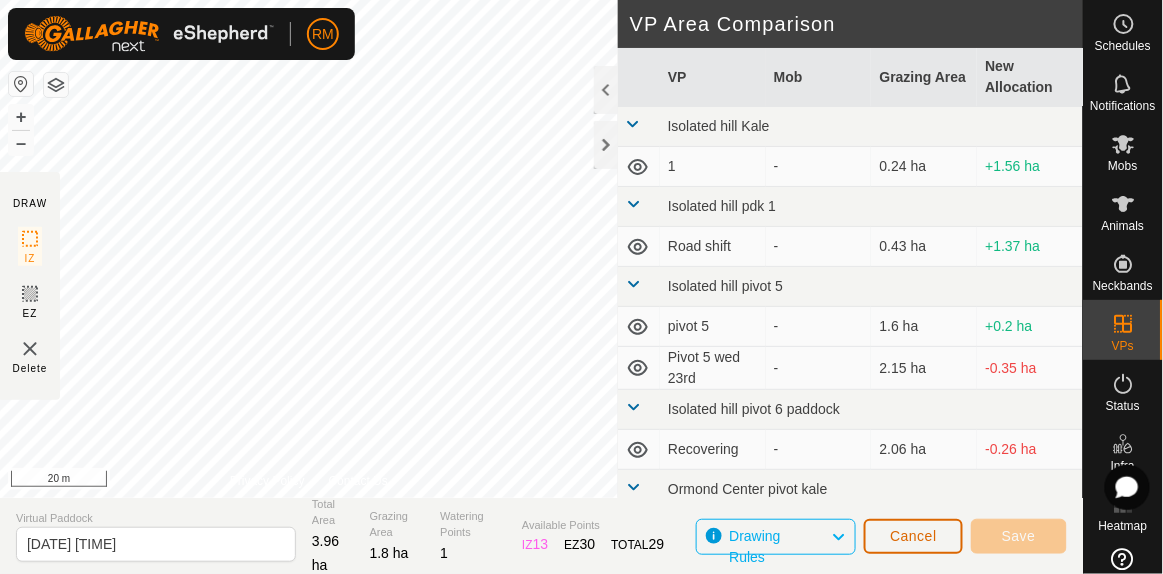 click on "Cancel" 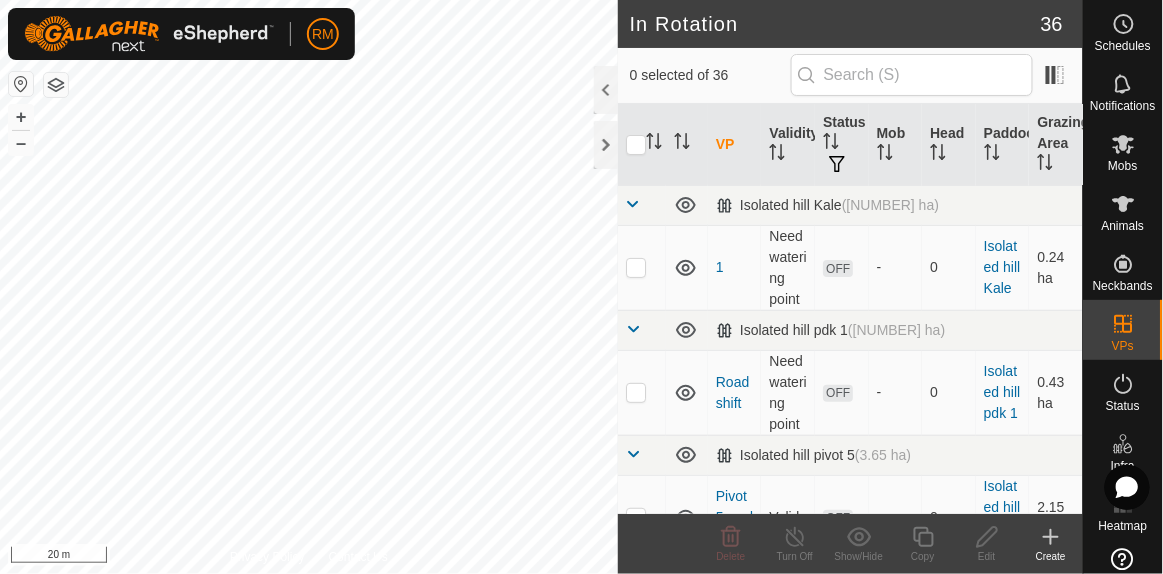 checkbox on "true" 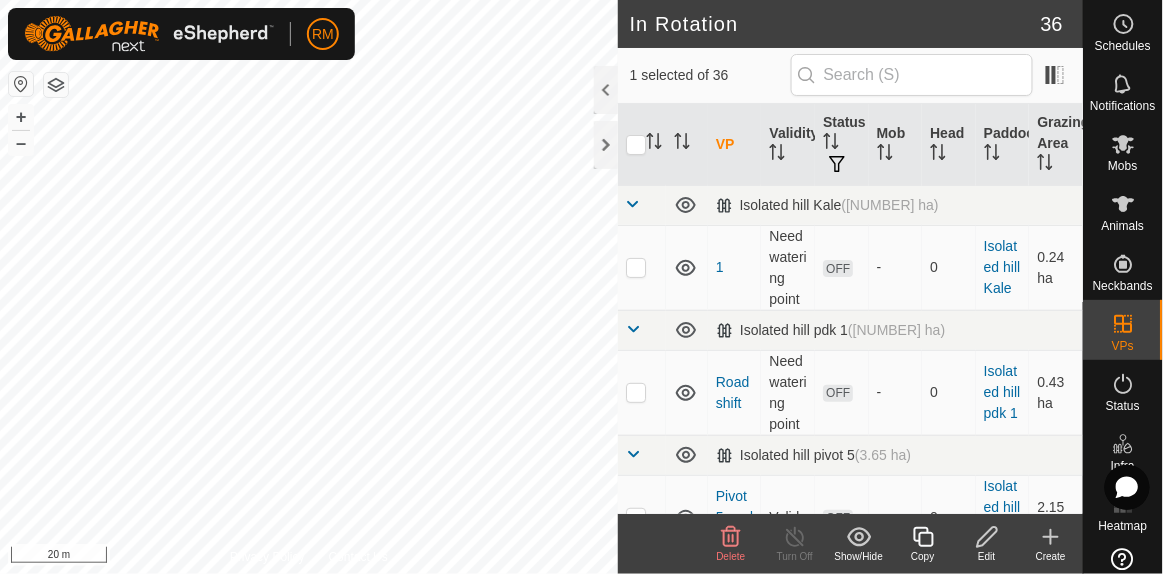 click 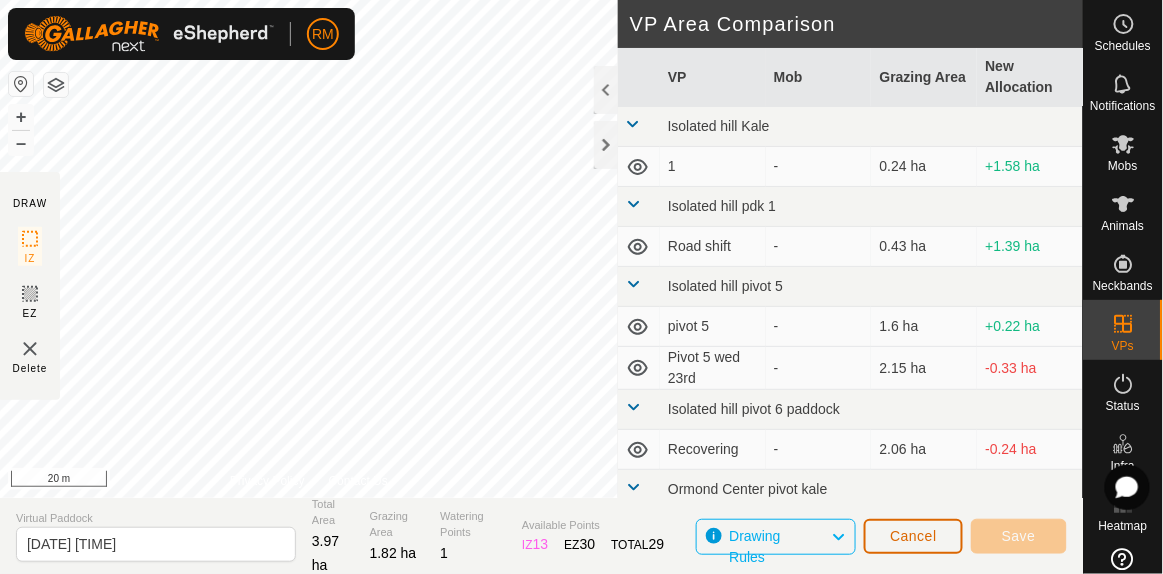click on "Cancel" 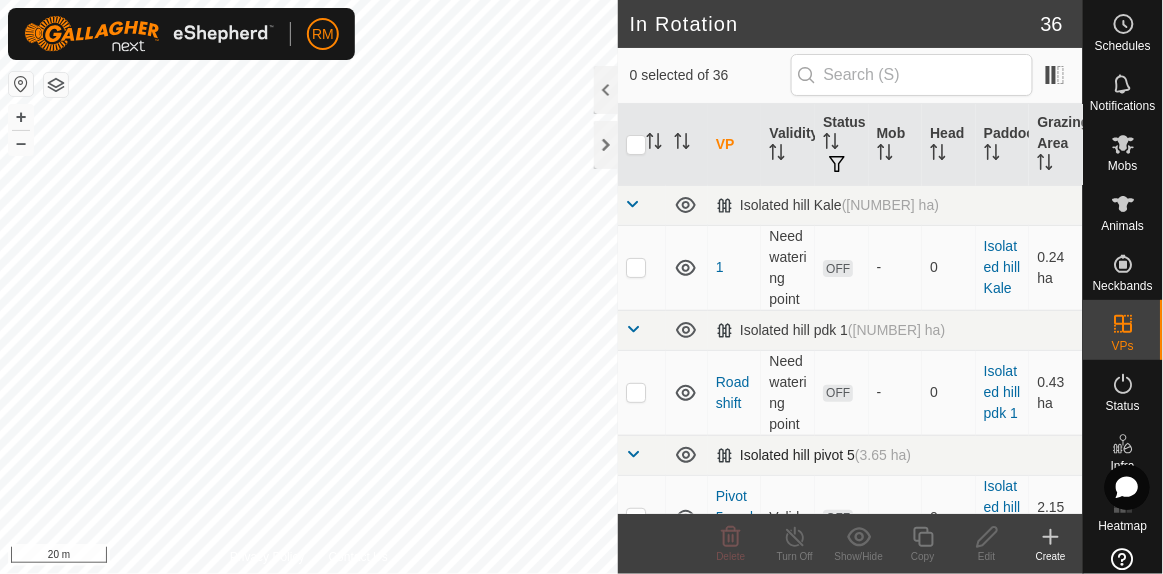 checkbox on "true" 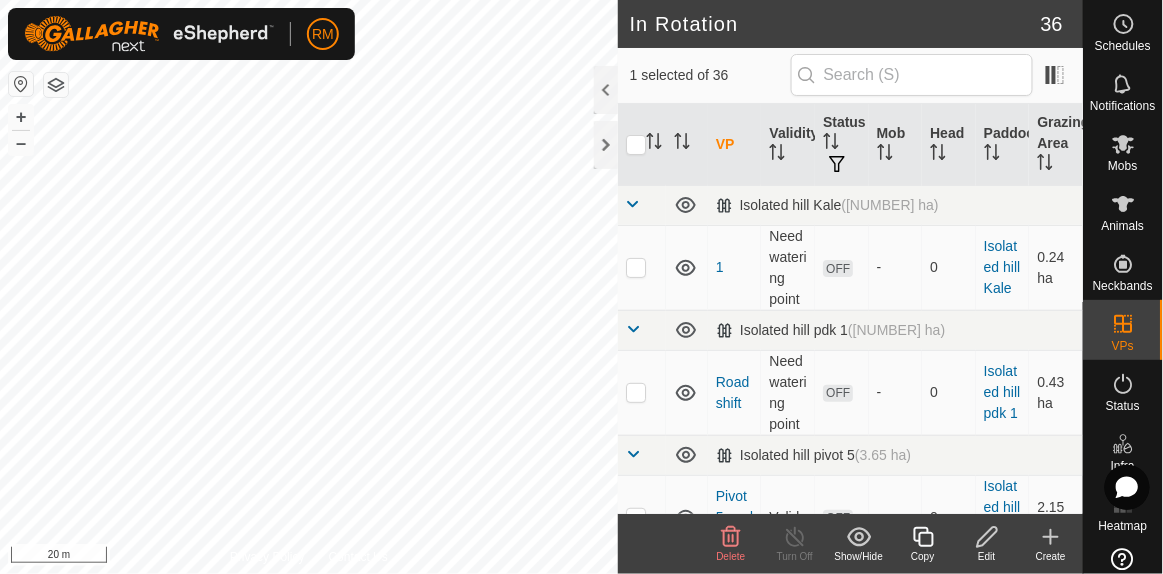 click 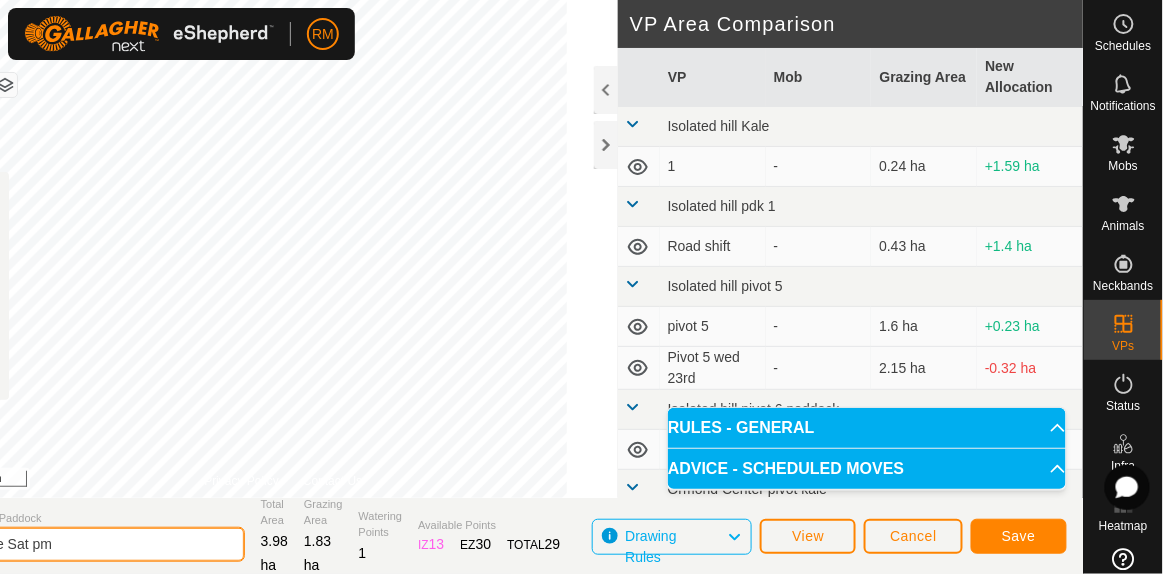 click on "Blue Sat pm" 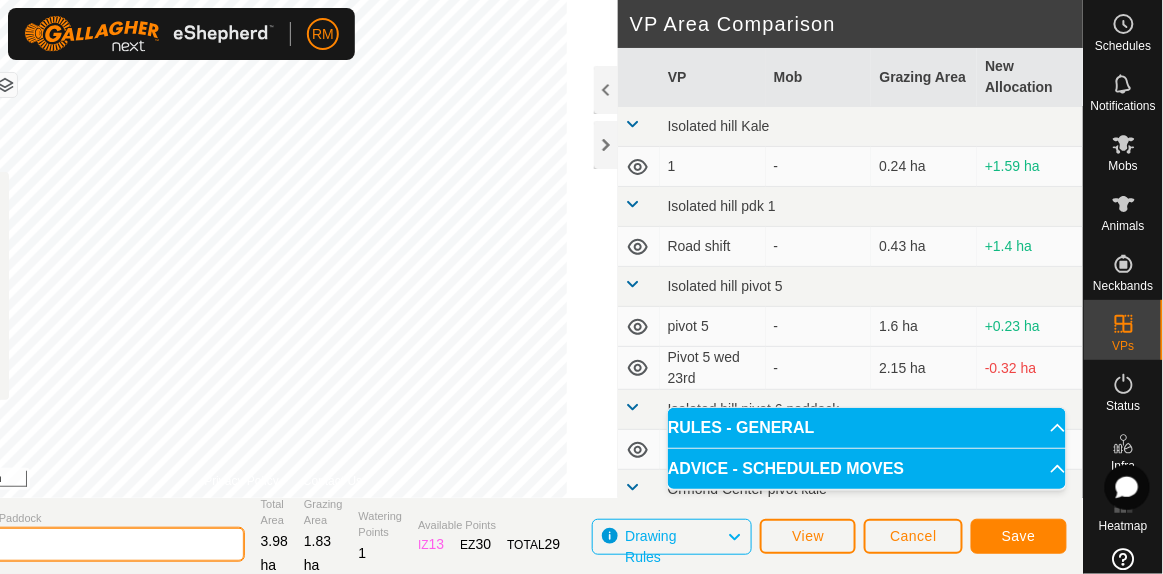 type on "B" 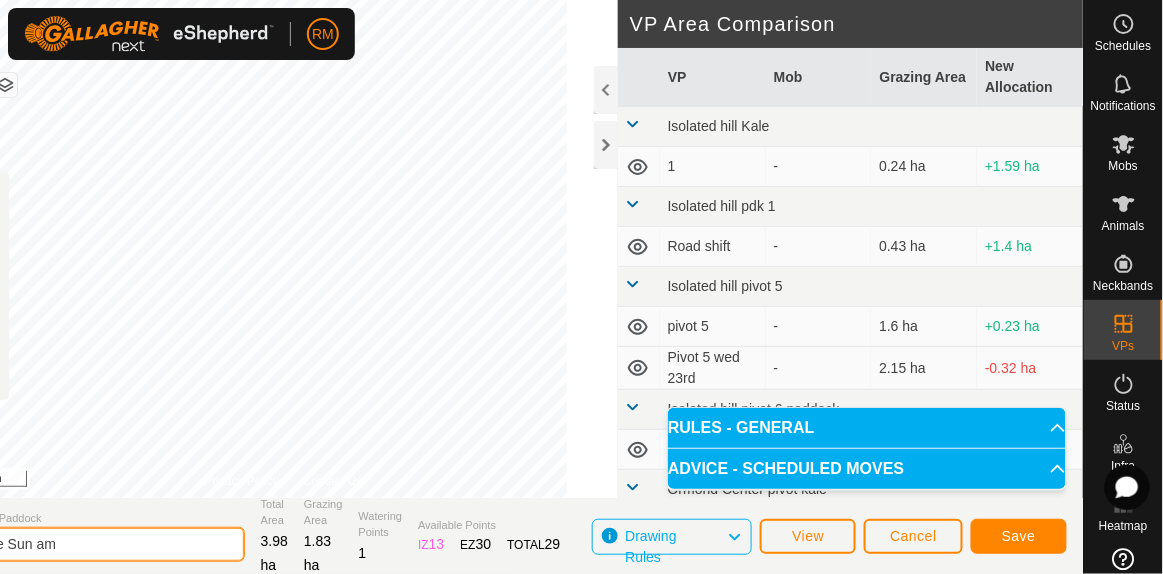 type on "Blue Sun am" 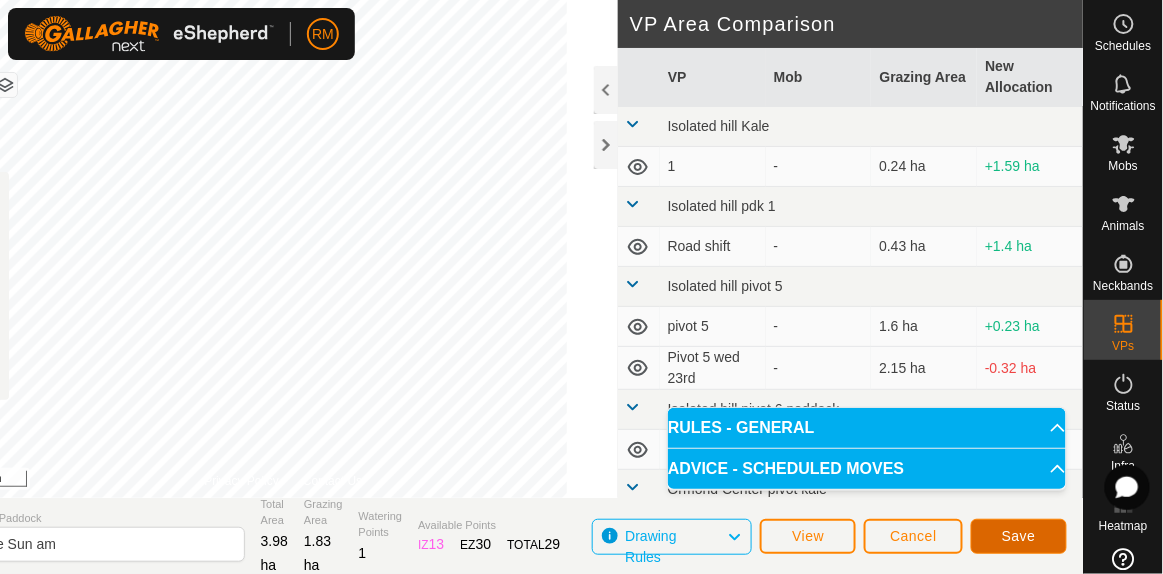 click on "Save" 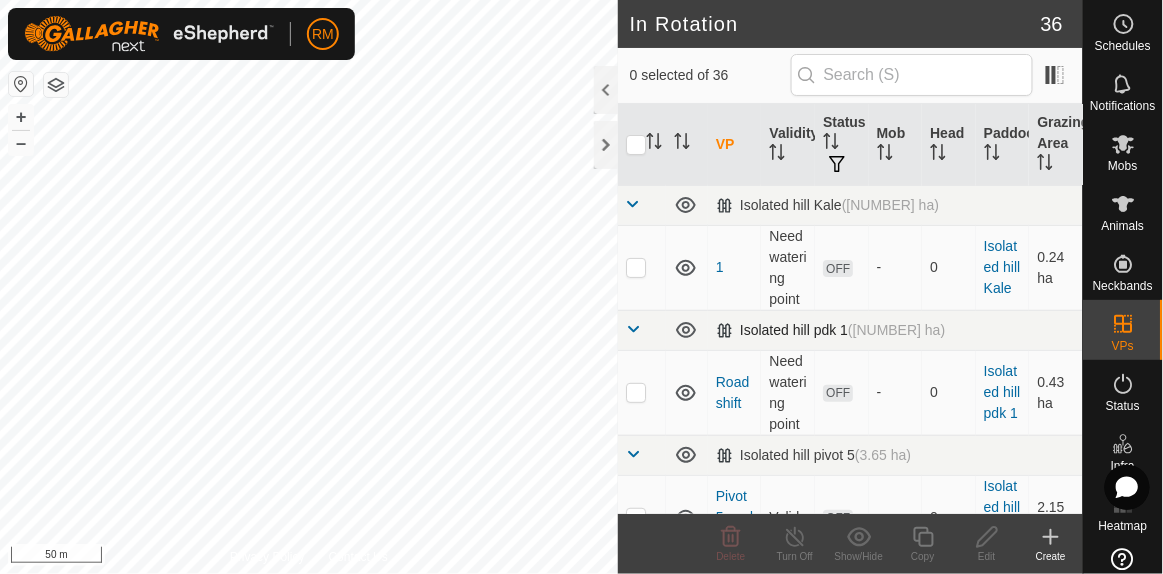 click on "In Rotation [NUMBER] [NUMBER] selected of [NUMBER] VP Validity Status Mob Head Paddock Grazing Area Isolated hill Kale ([NUMBER] ha) [NUMBER] Need watering point OFF - [NUMBER] Isolated hill Kale [NUMBER] ha Isolated hill pdk [NUMBER] ([NUMBER] ha) Road shift Need watering point OFF - [NUMBER] Isolated hill pdk [NUMBER] [NUMBER] ha Isolated hill pivot [NUMBER] ([NUMBER] ha) Pivot [NUMBER] [DAY] [NUMBER]th Valid OFF - [NUMBER] Isolated hill pivot [NUMBER] [NUMBER] ha pivot [NUMBER] Valid OFF - [NUMBER] Isolated hill pivot [NUMBER] [NUMBER] ha Isolated hill pivot [NUMBER] paddock ([NUMBER] ha) Recovering Valid OFF - [NUMBER] Isolated hill pivot [NUMBER] paddock [NUMBER] ha Ormond Center pivot kale ([NUMBER] ha) Kale pond C Valid OFF - [NUMBER] Ormond Center pivot kale [NUMBER] ha [COLOR] [DAY] am Valid OFF - [NUMBER] Ormond Center pivot kale [NUMBER] ha [COLOR] [DAY] [NUMBER]th Valid OFF - [NUMBER] Ormond Center pivot kale [NUMBER] ha [COLOR] [DAY] [NUMBER]th Valid OFF - [NUMBER] Ormond Center pivot kale [NUMBER] ha [COLOR] [DAY] [NUMBER]th am Valid OFF" 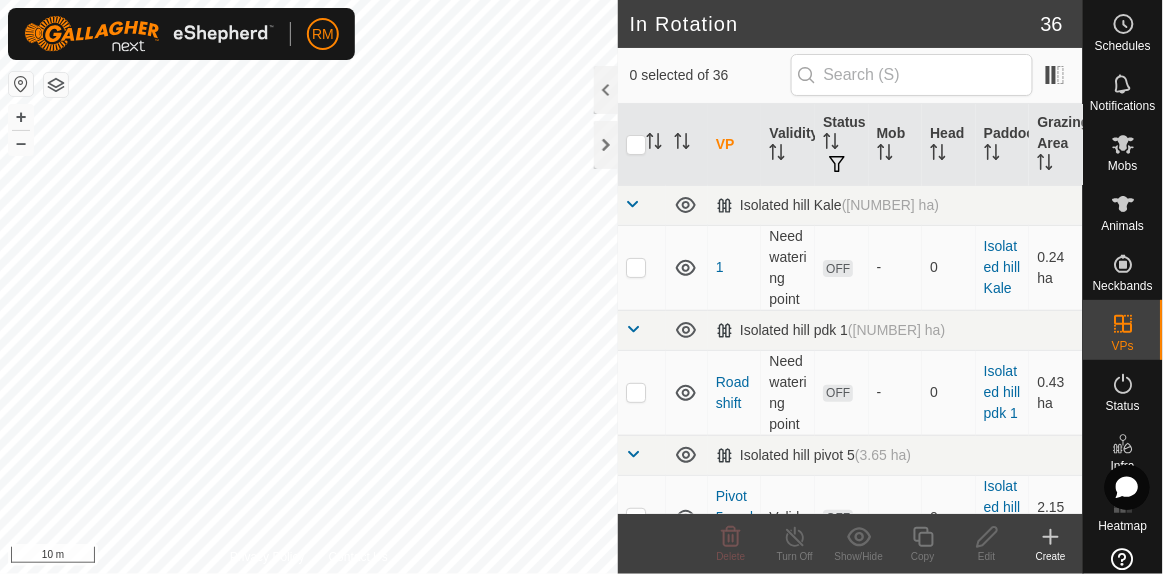 checkbox on "true" 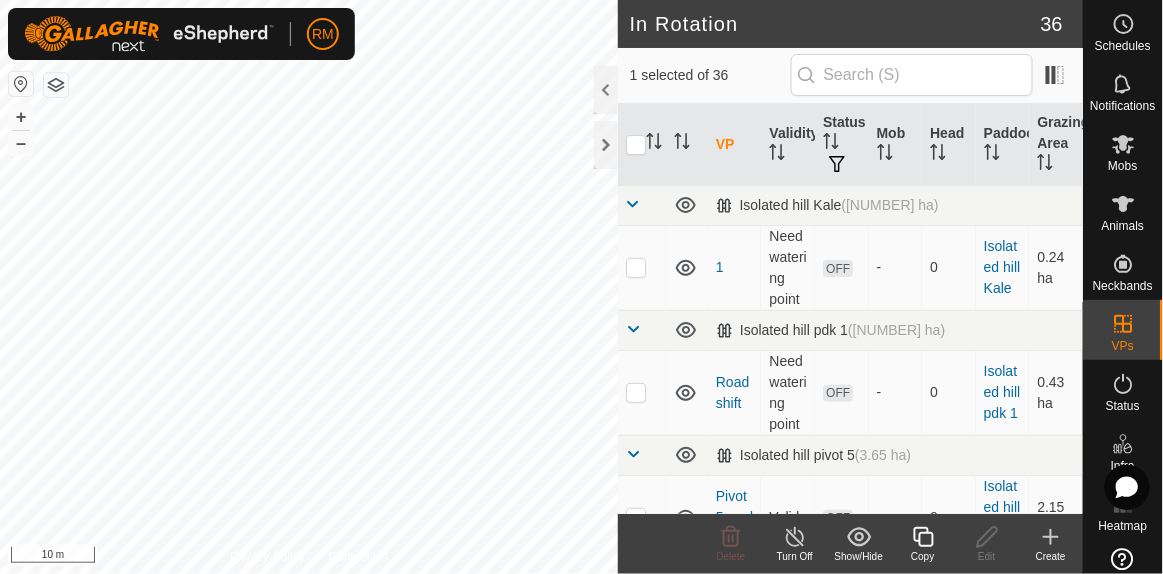 click 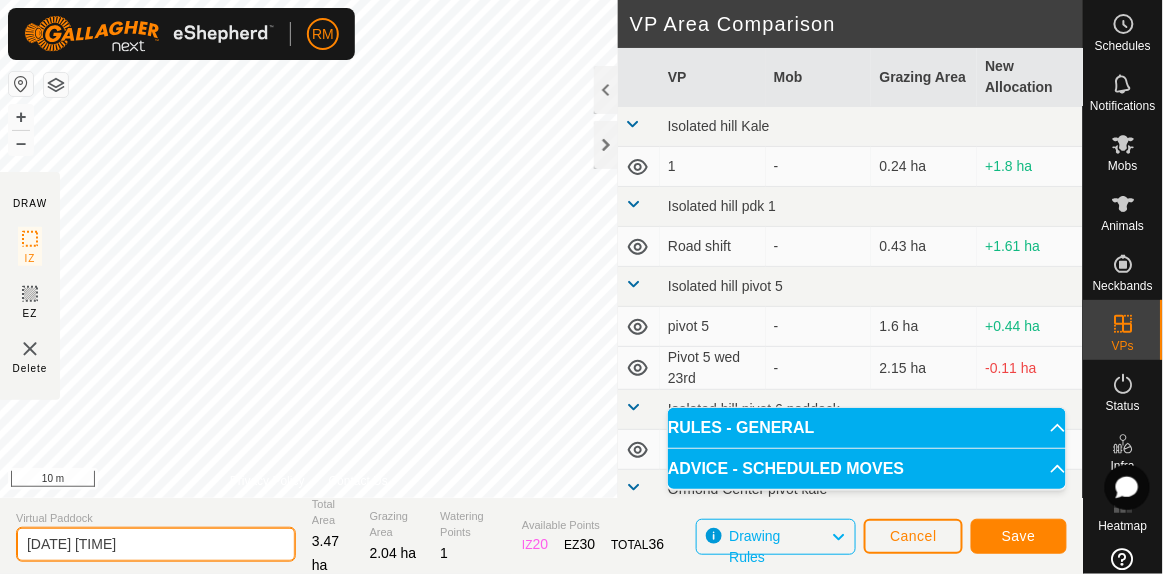 click on "[DATE] [TIME]" 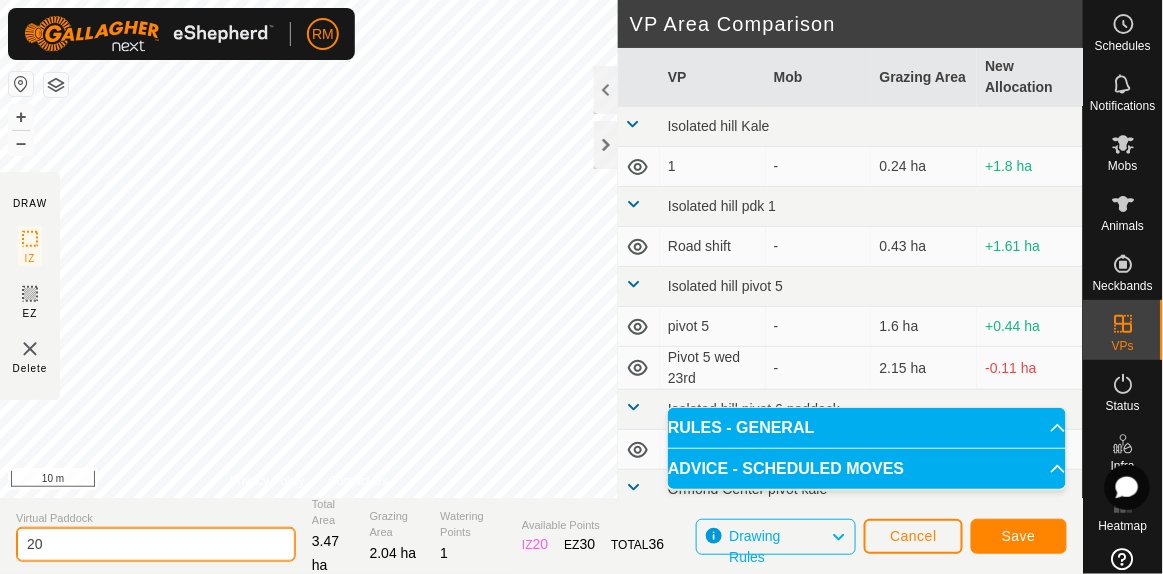 type on "2" 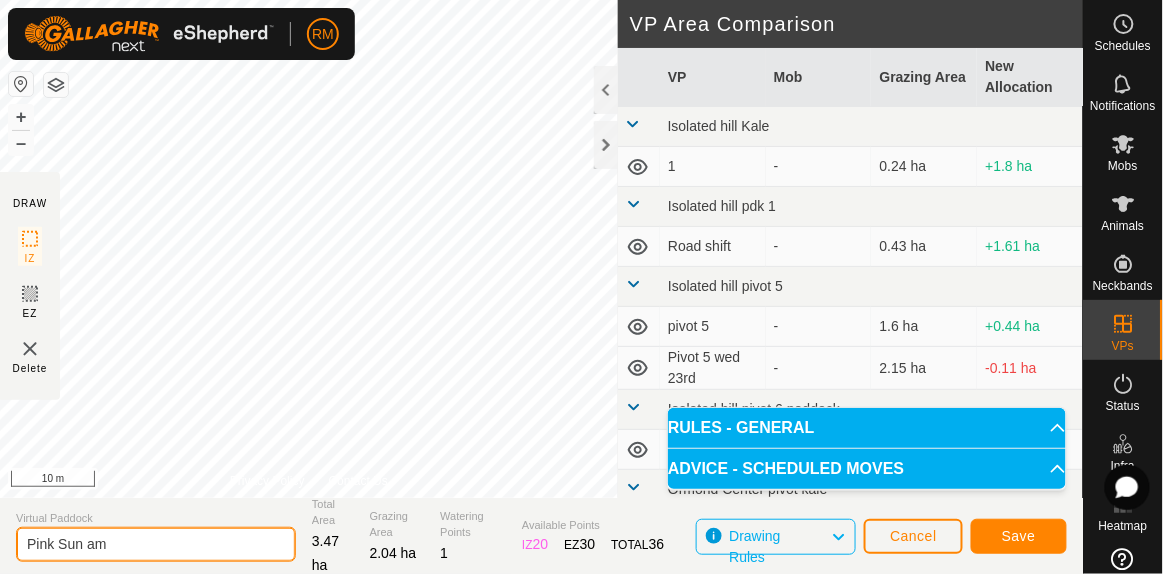 type on "Pink Sun am" 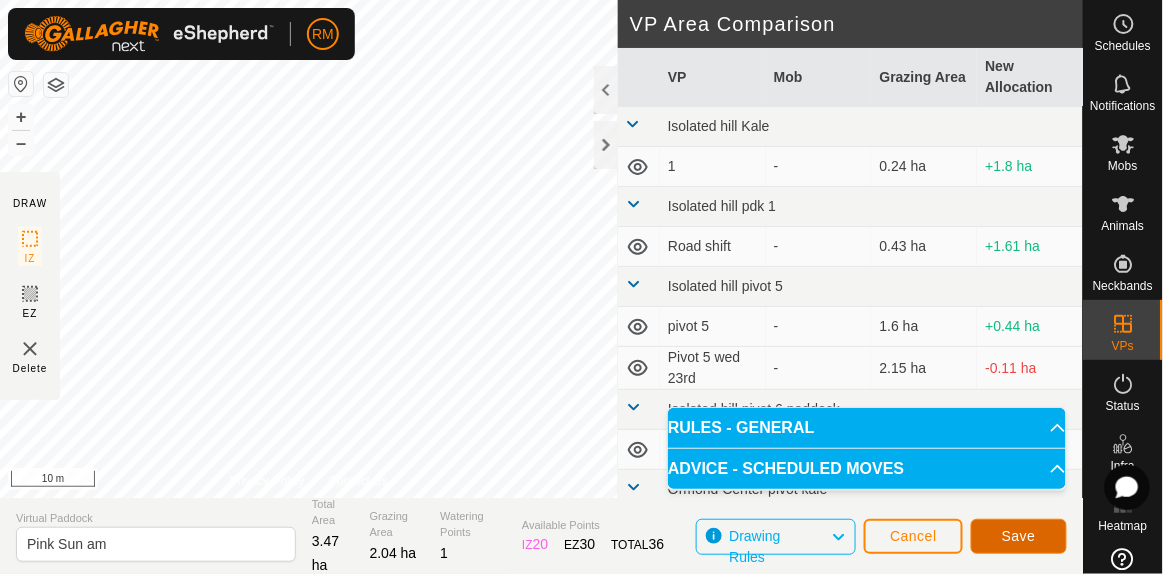 click on "Save" 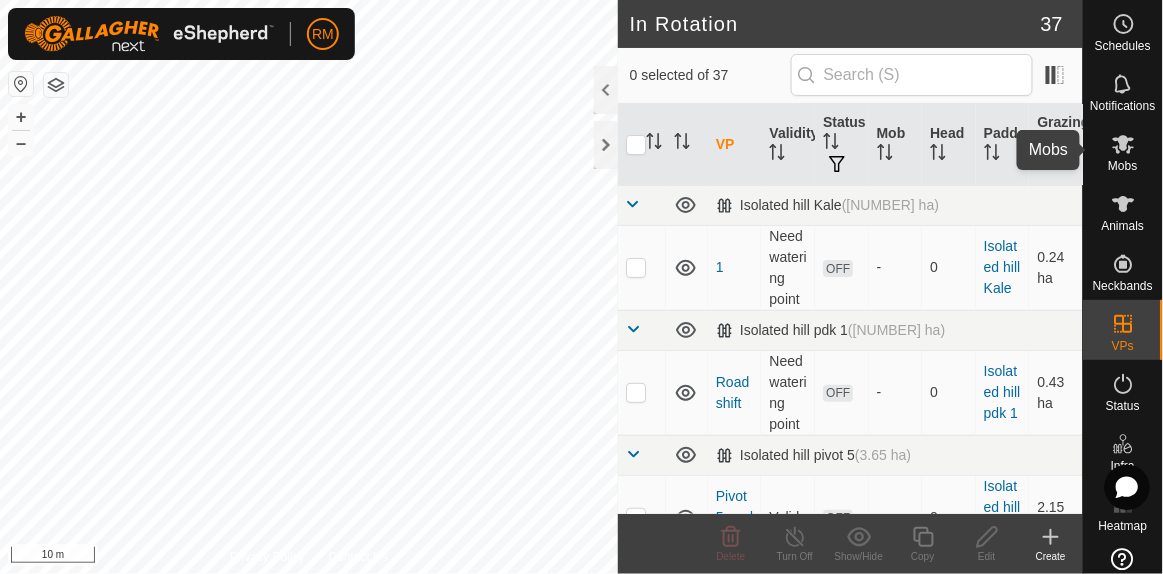 click 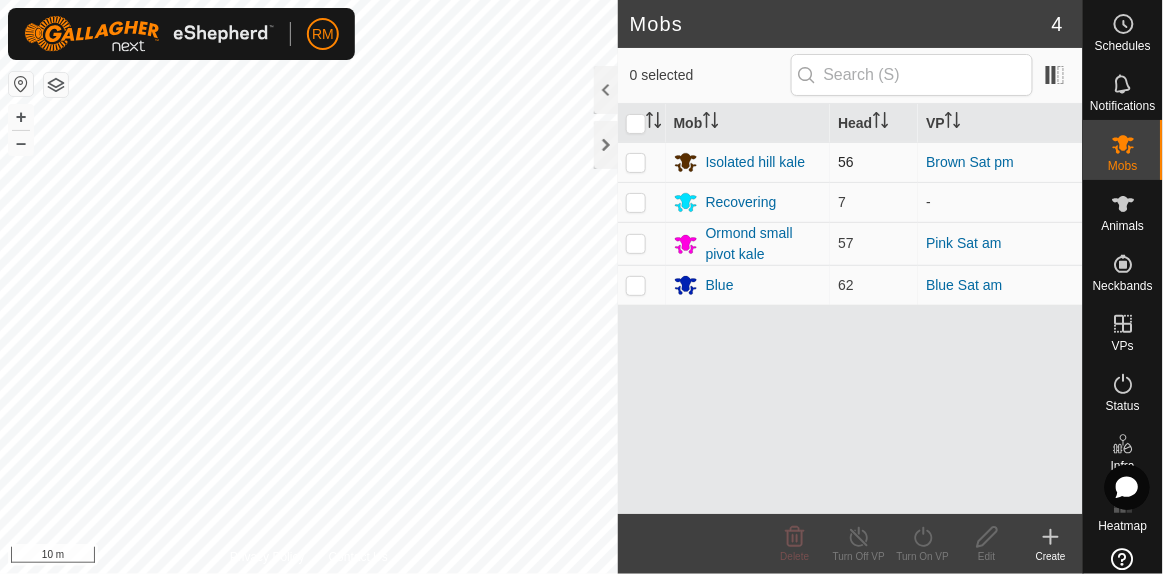 click at bounding box center [636, 162] 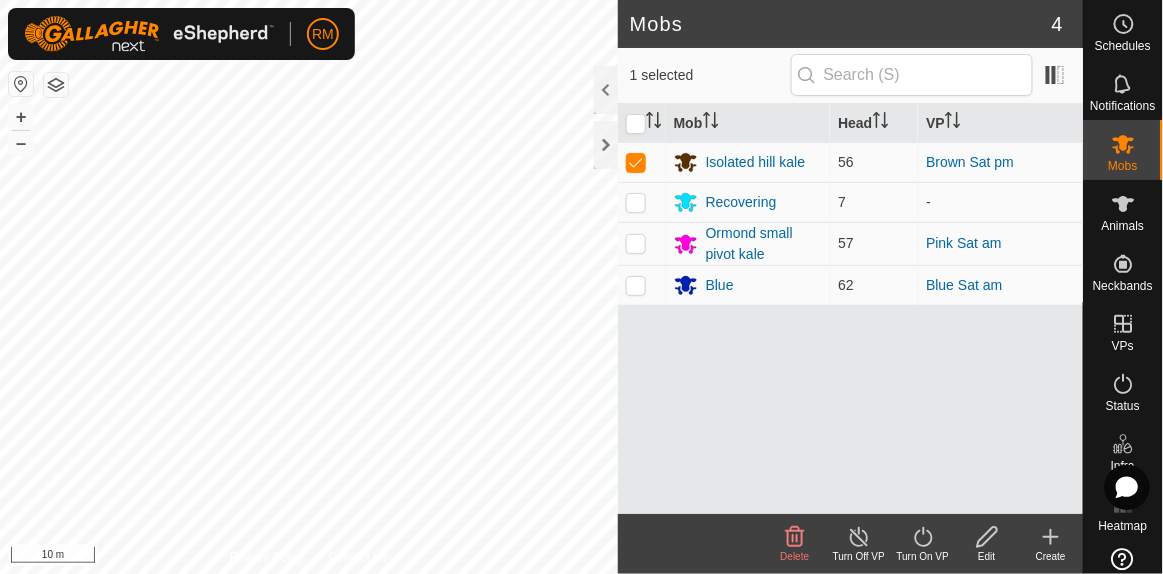 click 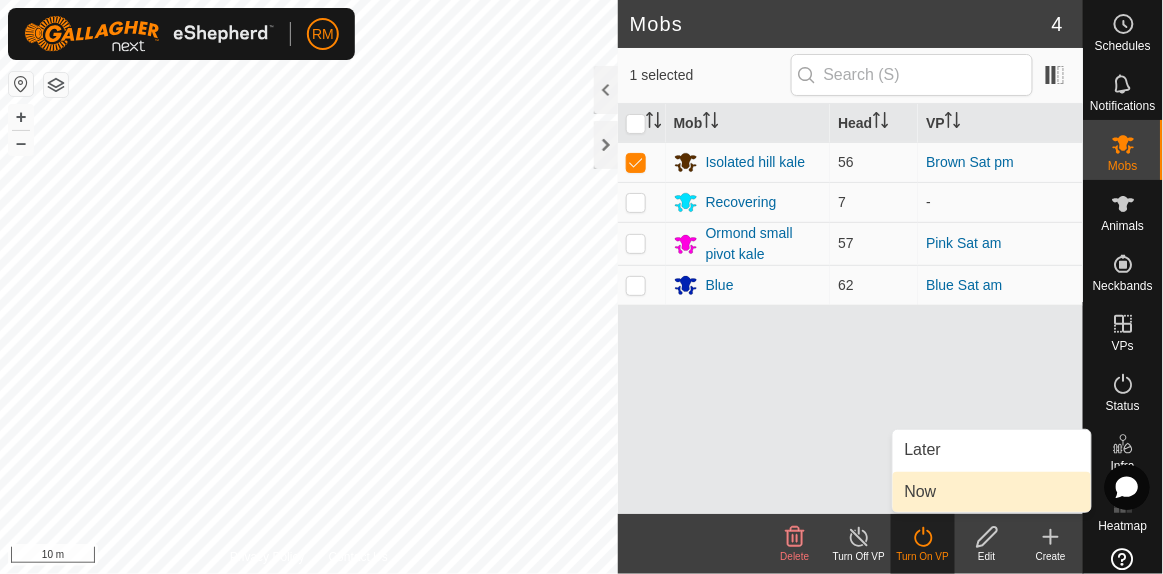 click on "Now" at bounding box center [992, 492] 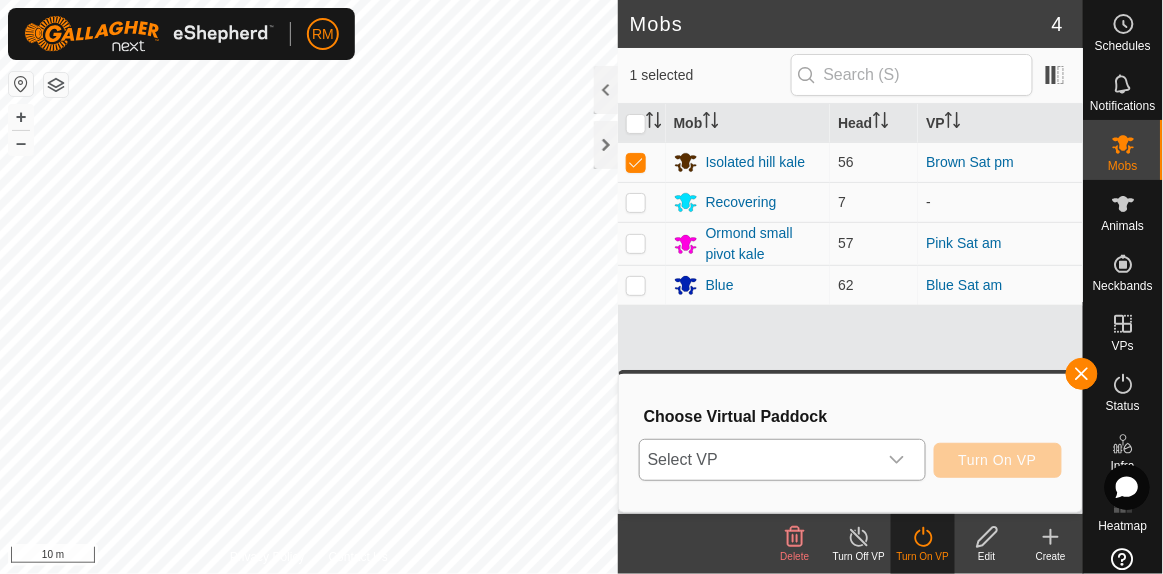 click 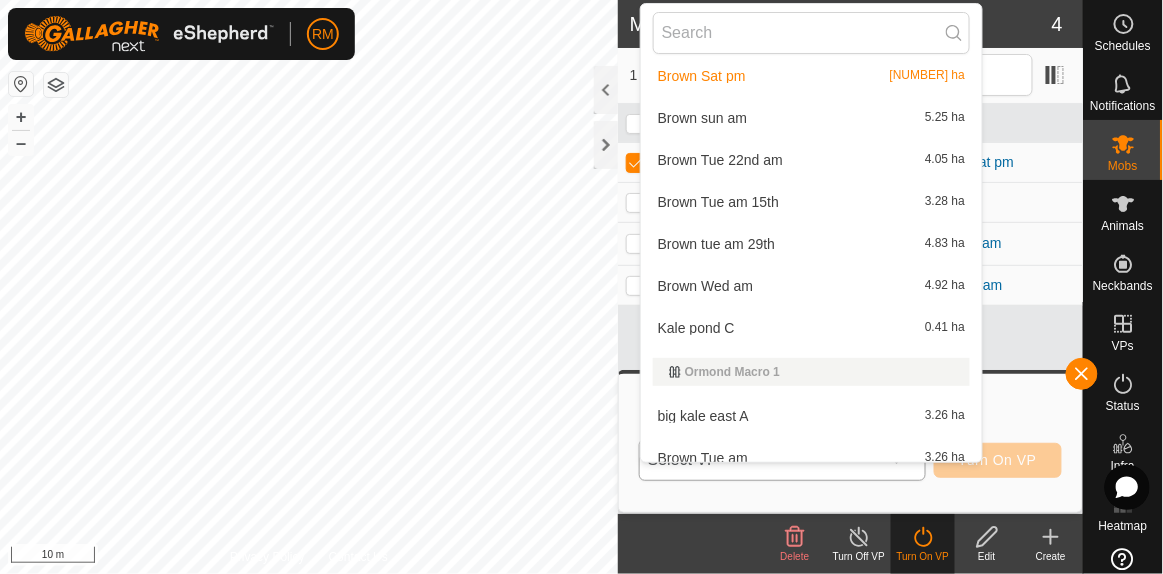 scroll, scrollTop: 757, scrollLeft: 0, axis: vertical 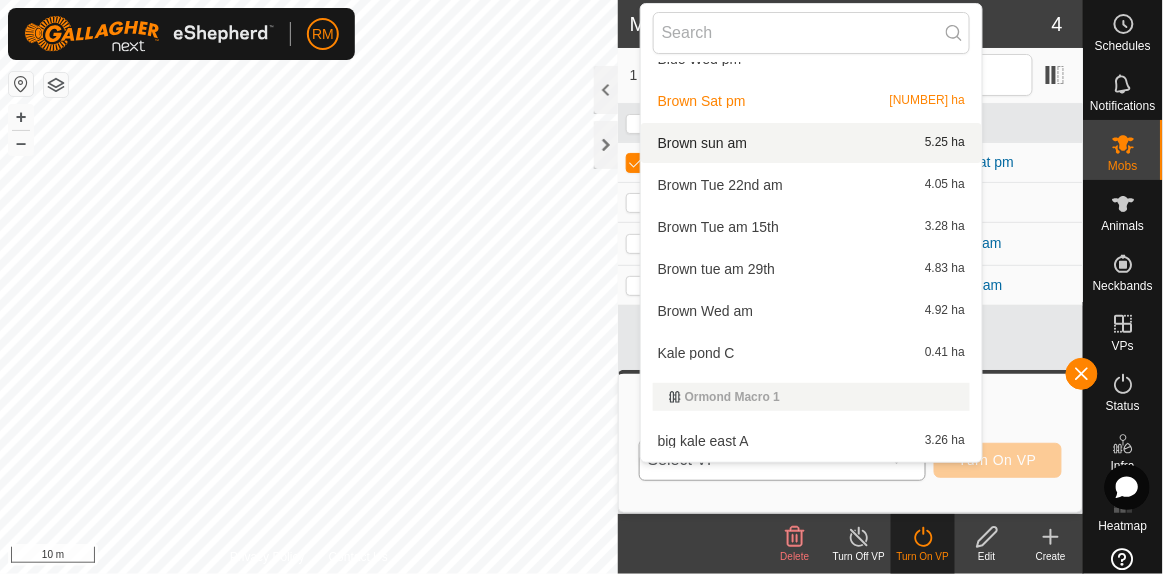 click on "[COLOR] [DAY] am [NUMBER] ha" at bounding box center [811, 143] 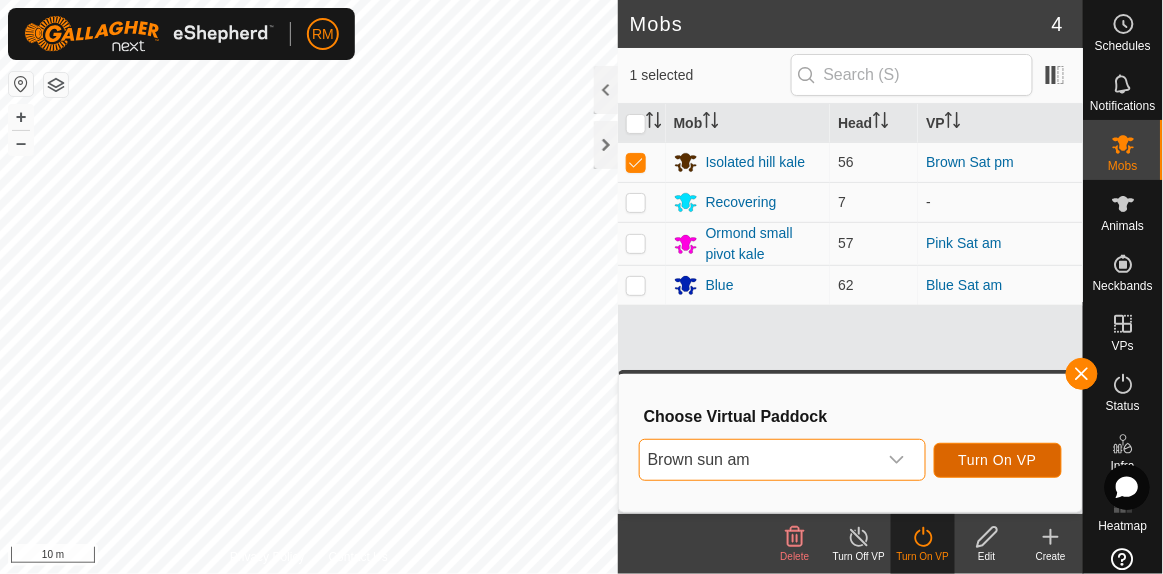 click on "Turn On VP" at bounding box center [998, 460] 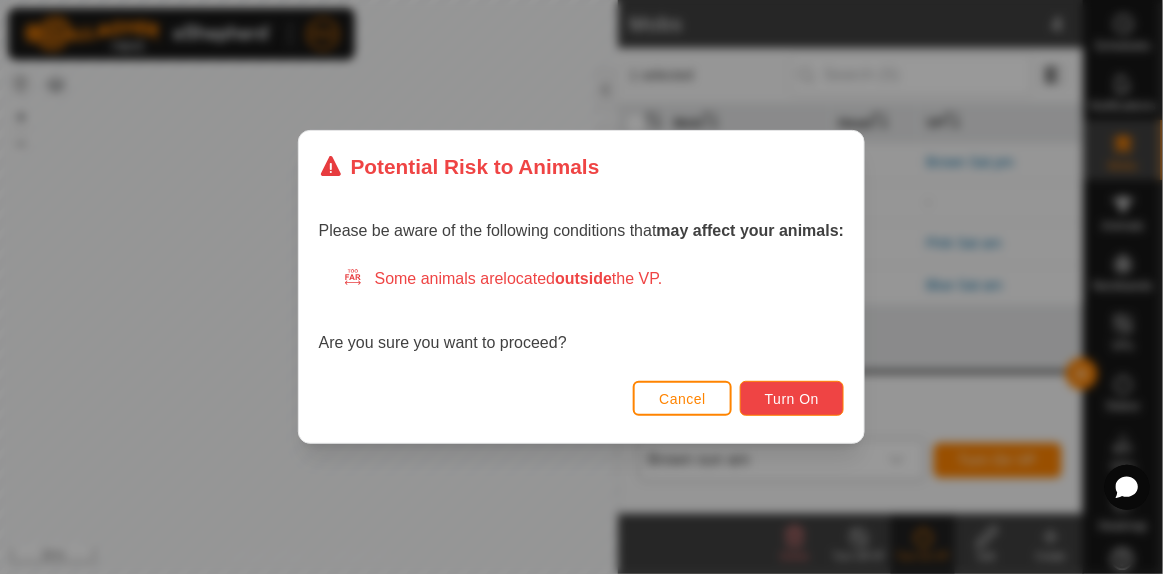 click on "Turn On" at bounding box center [792, 399] 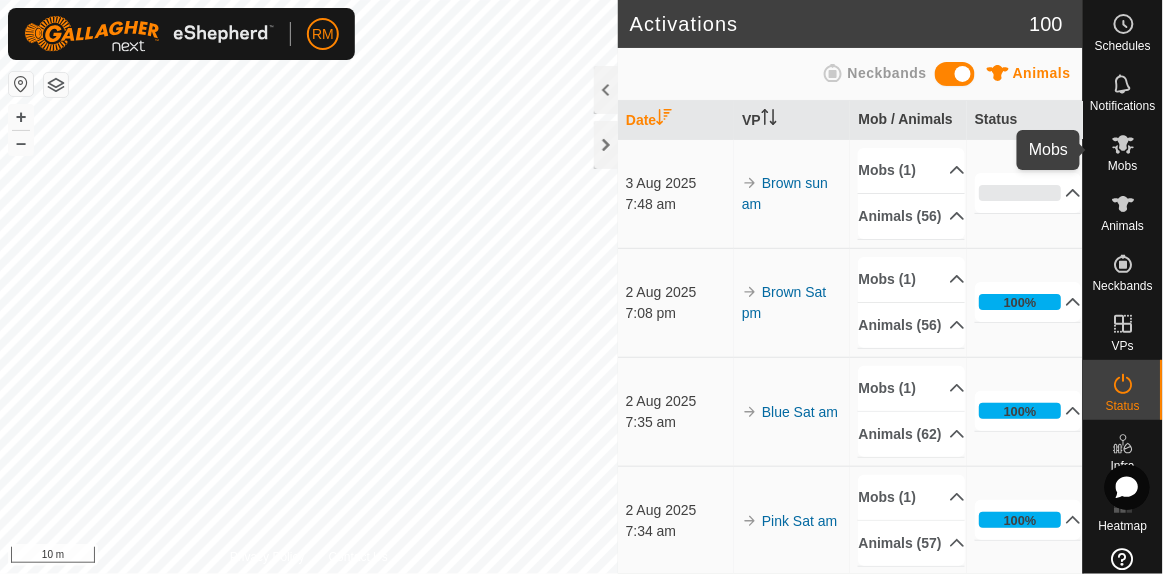 click at bounding box center (1124, 144) 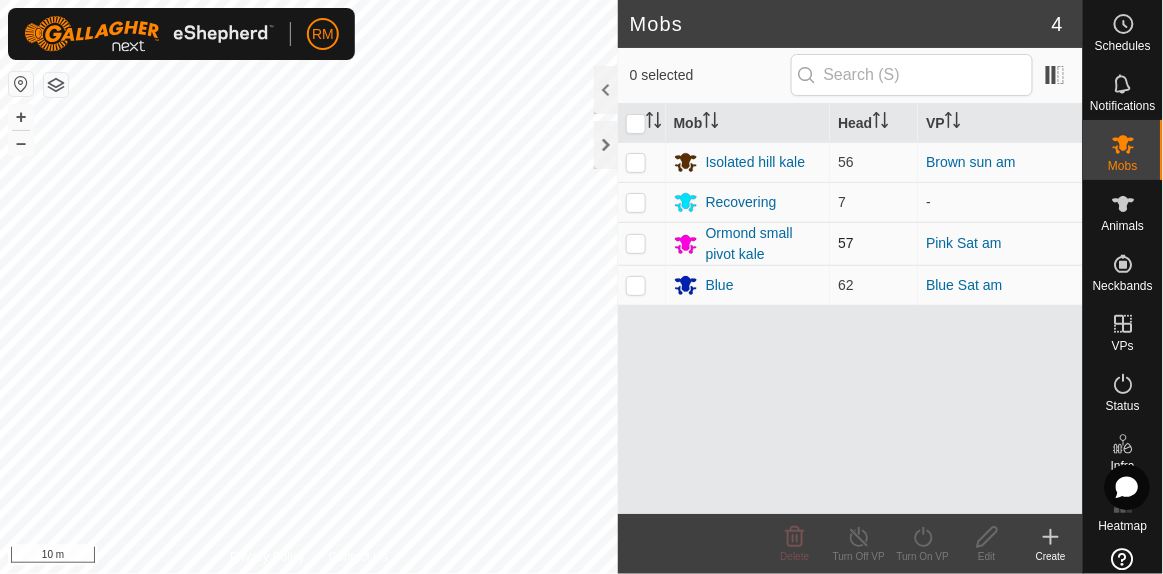 click at bounding box center [636, 243] 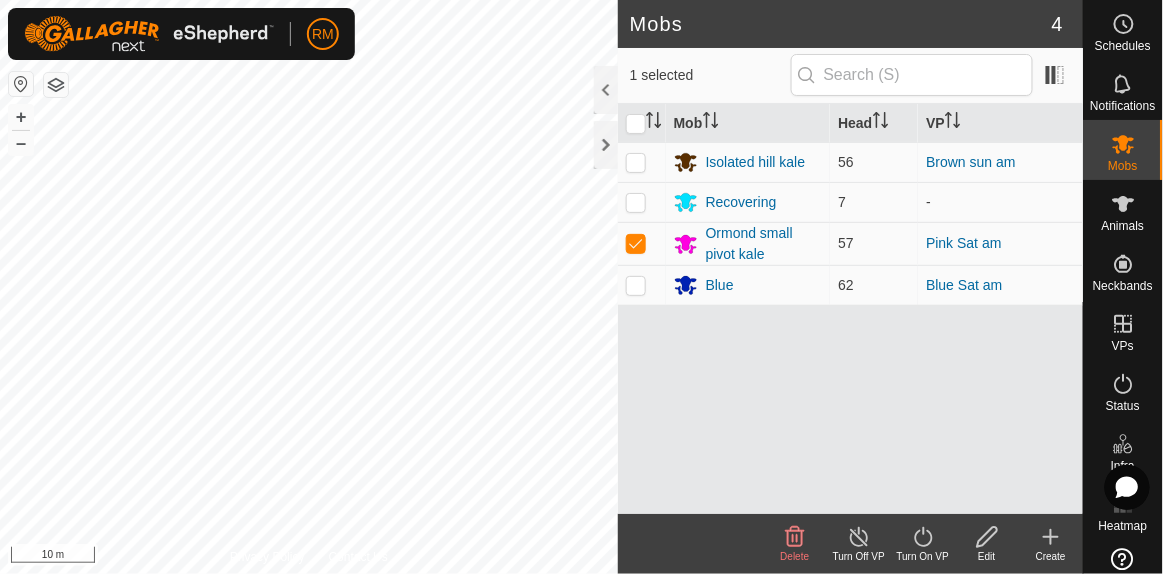 click 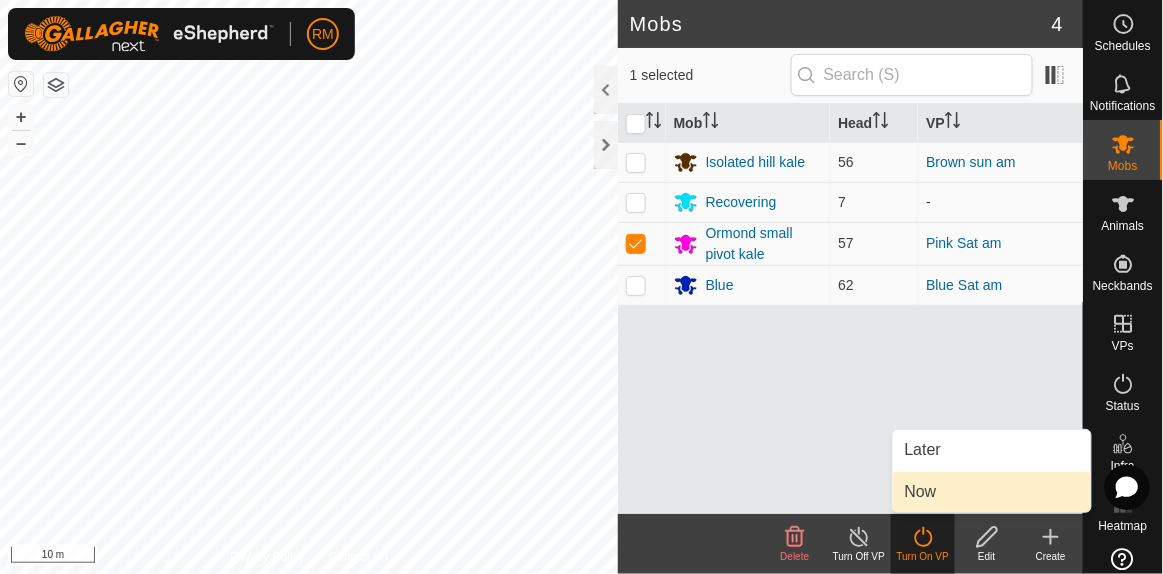 click on "Now" at bounding box center (992, 492) 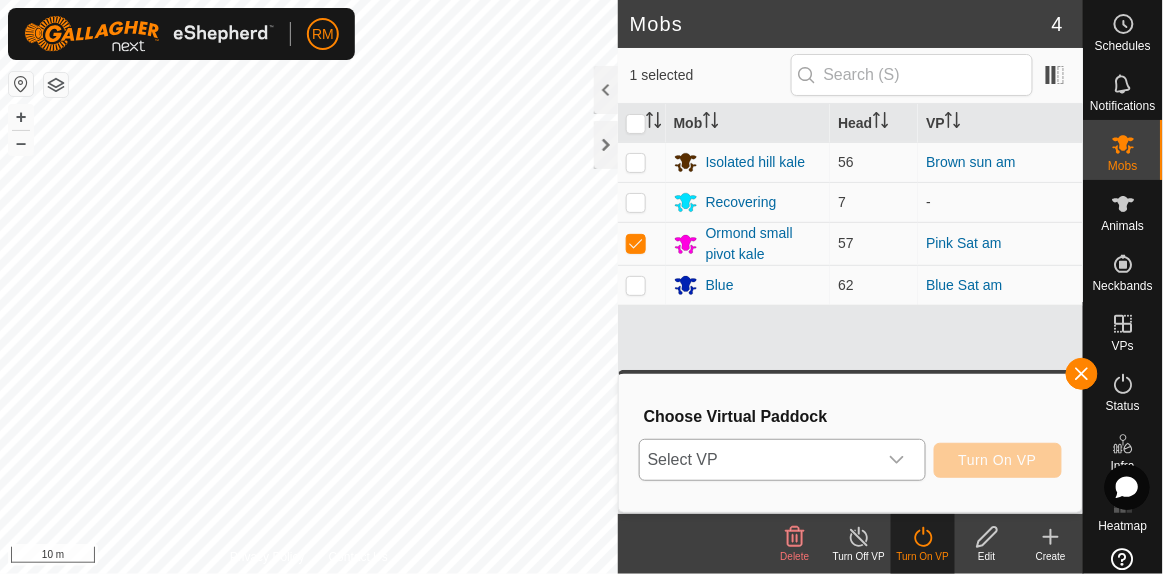 click 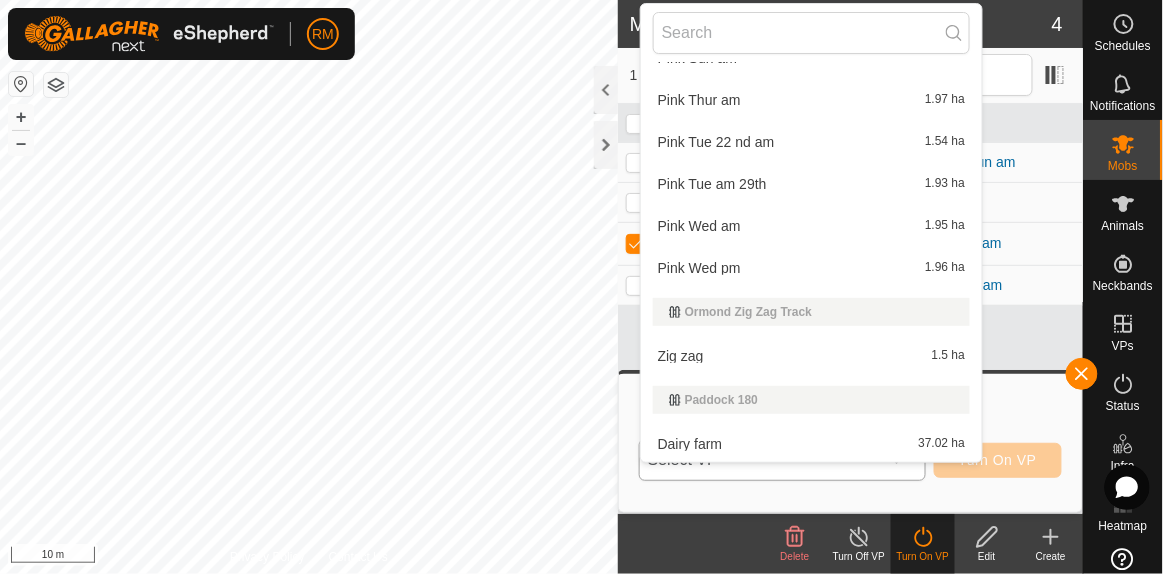scroll, scrollTop: 1459, scrollLeft: 0, axis: vertical 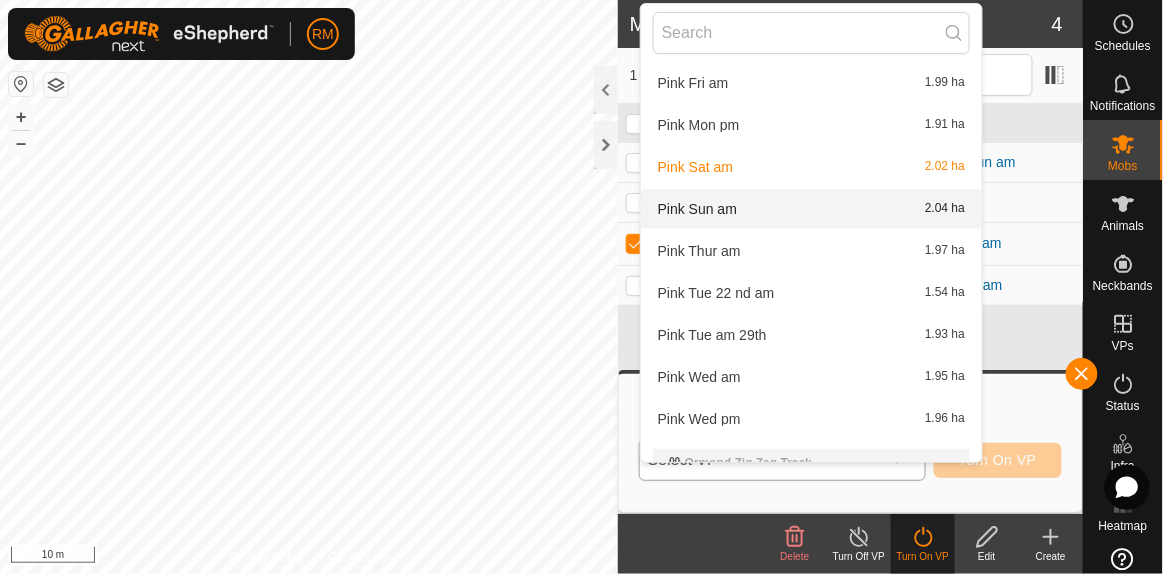 click on "[COLOR] [DAY] am [NUMBER] ha" at bounding box center [811, 209] 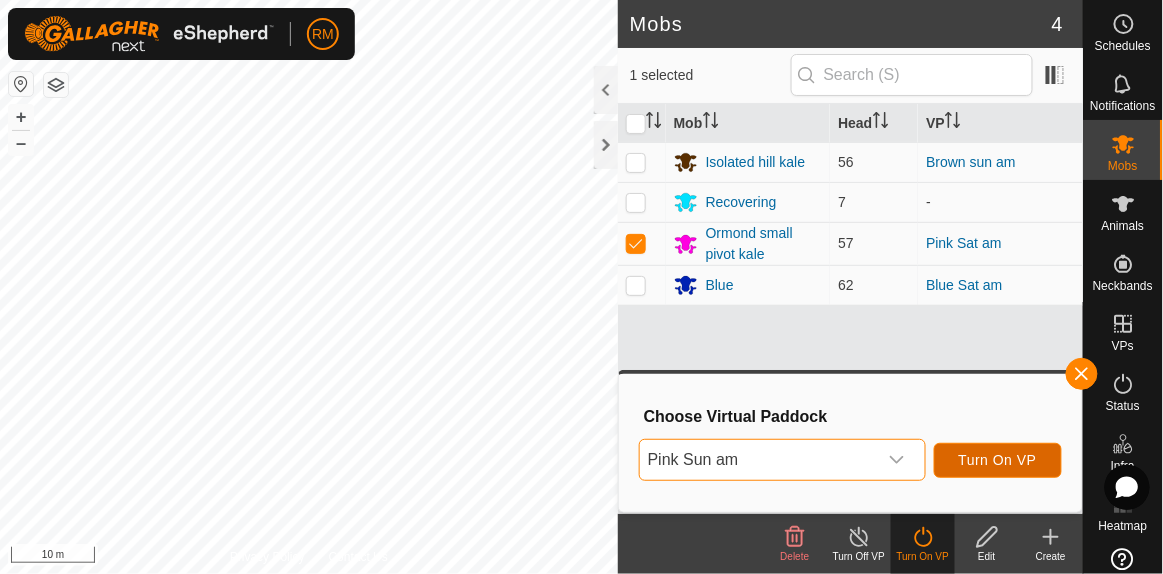 click on "Turn On VP" at bounding box center [998, 460] 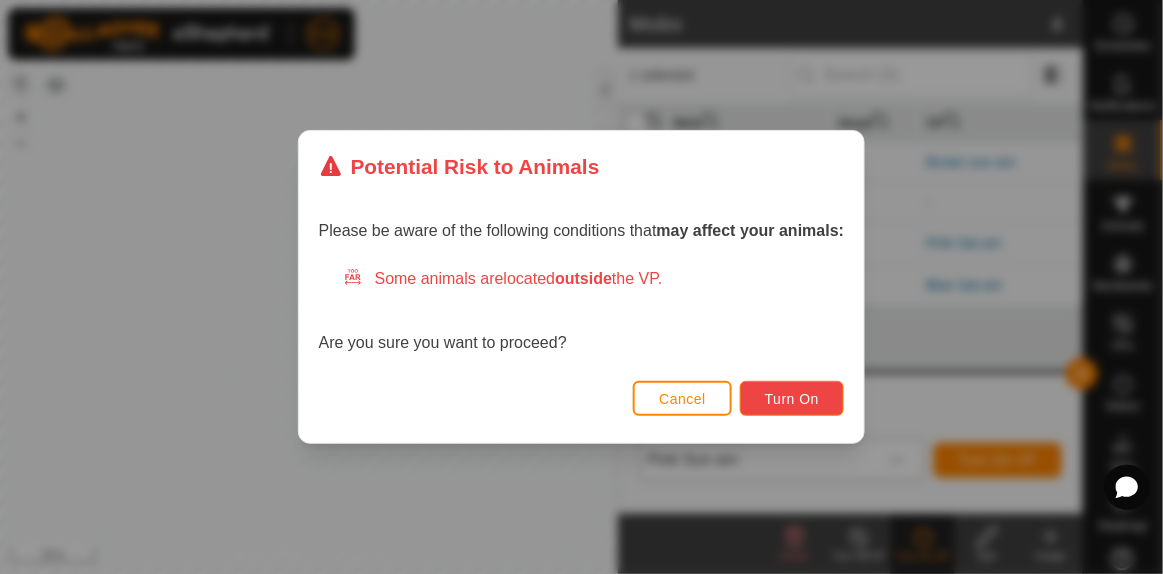 click on "Turn On" at bounding box center [792, 399] 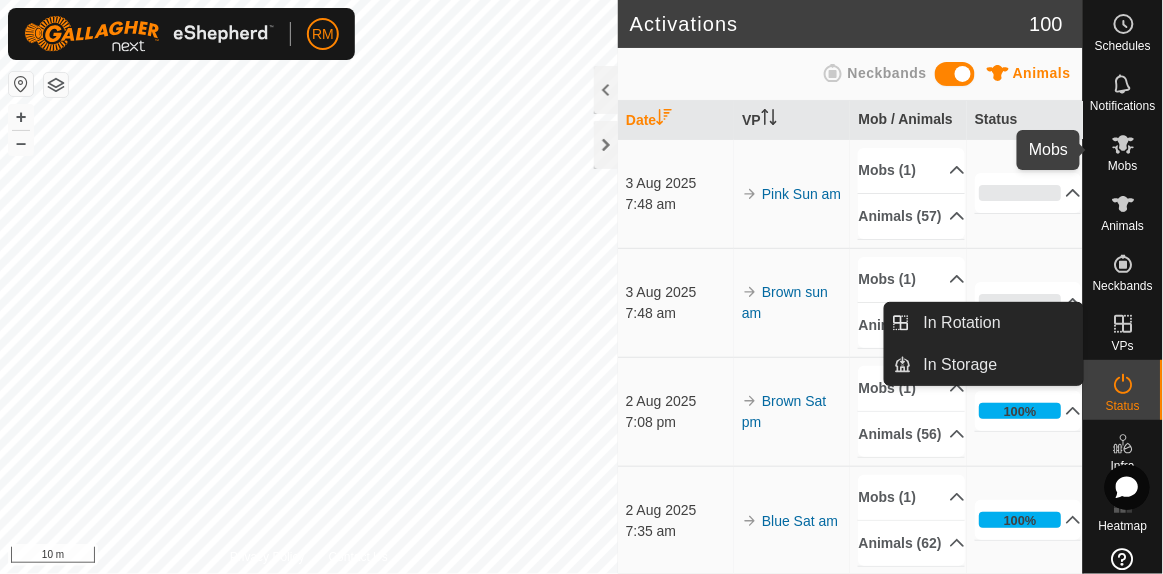 click 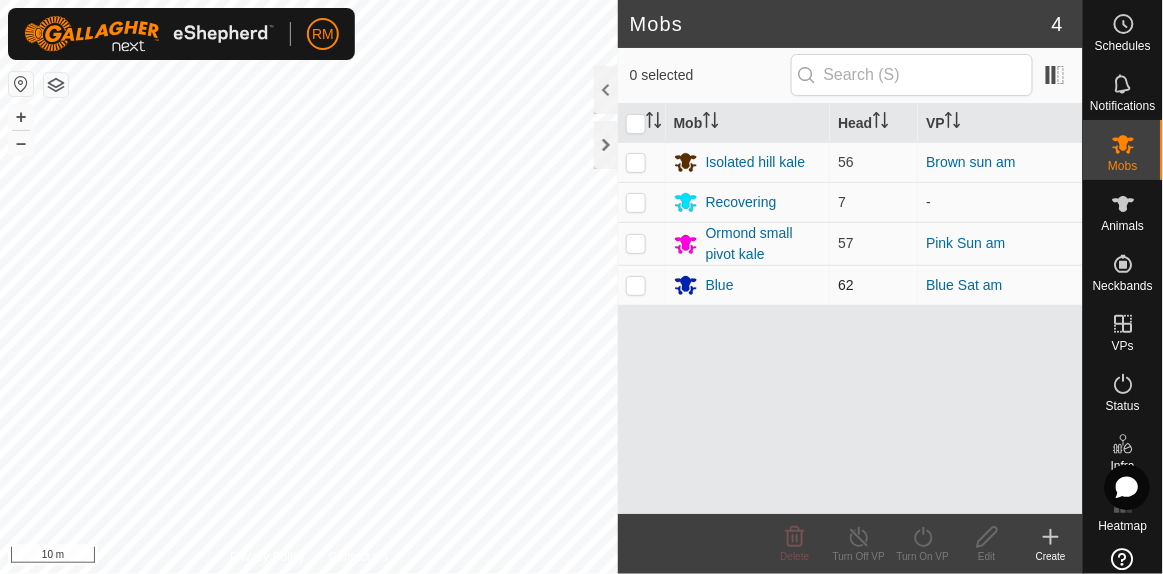 click at bounding box center (636, 285) 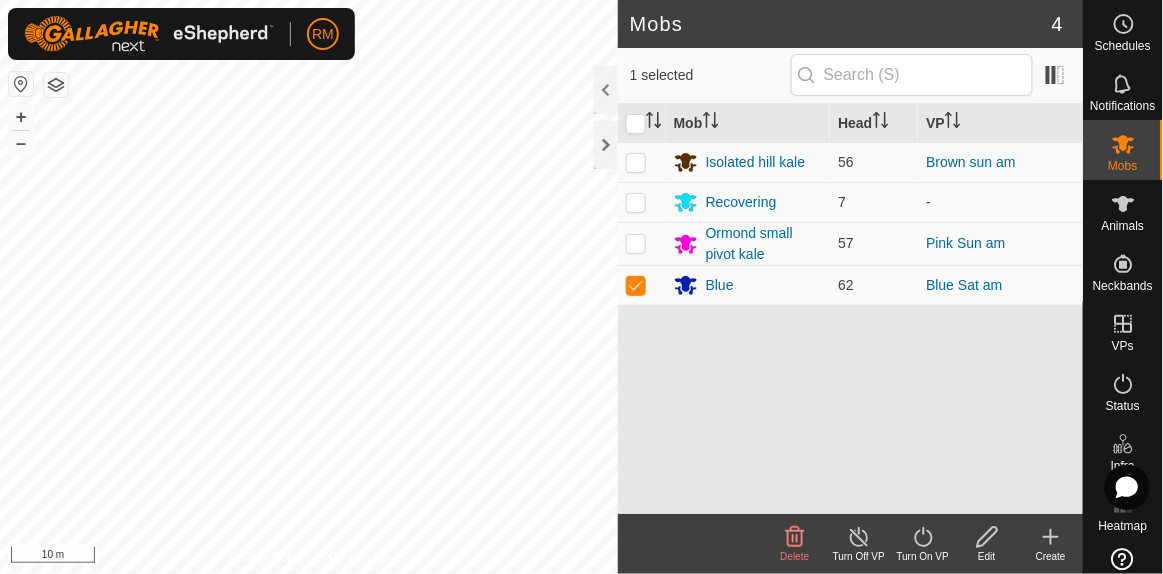 click 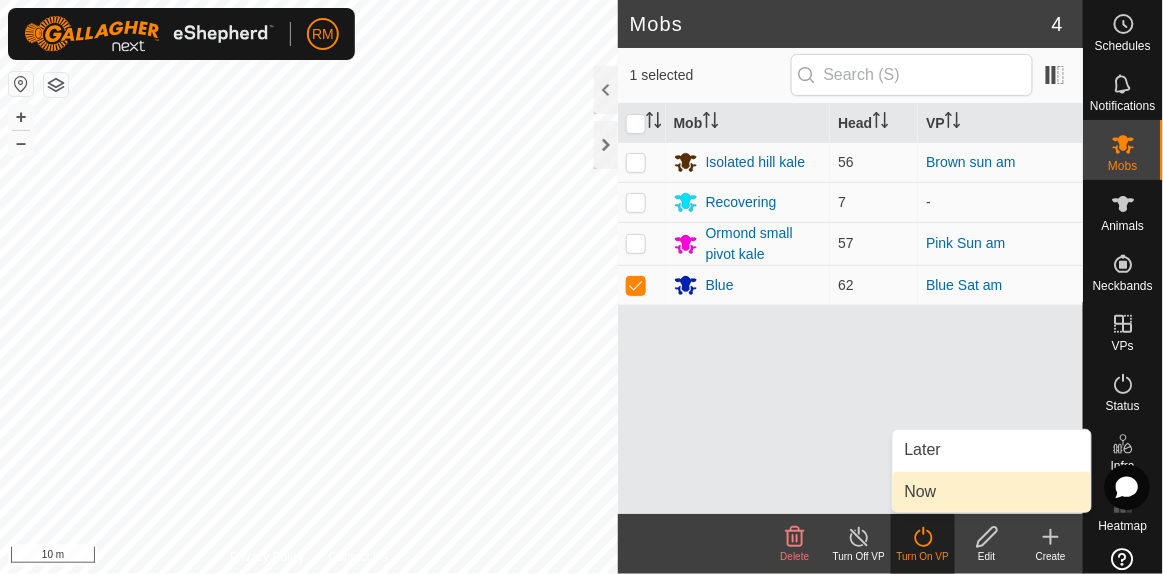 click on "Now" at bounding box center (992, 492) 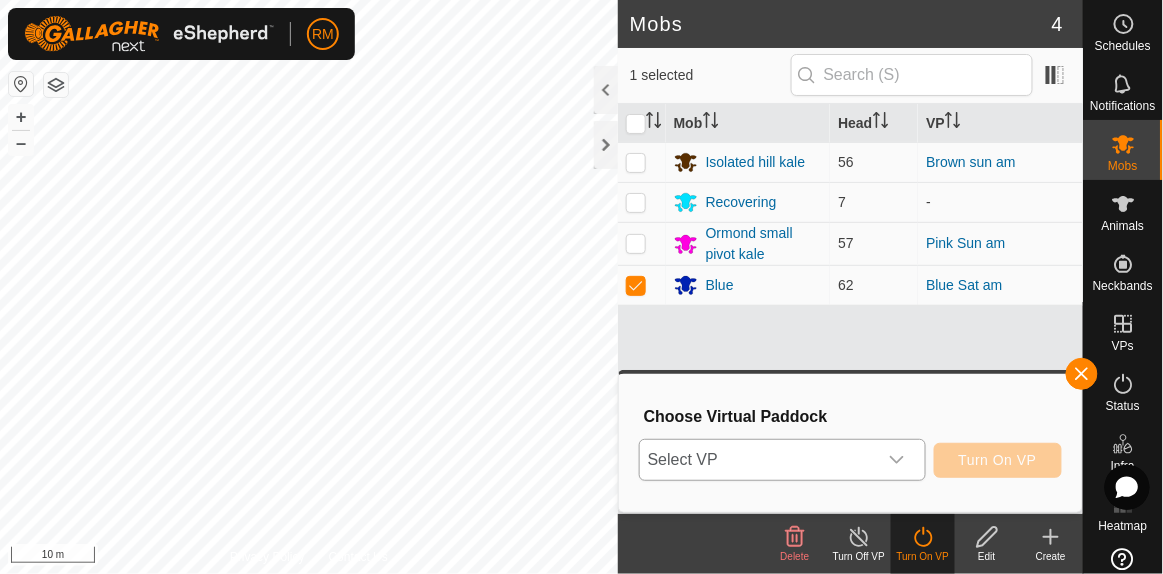 click 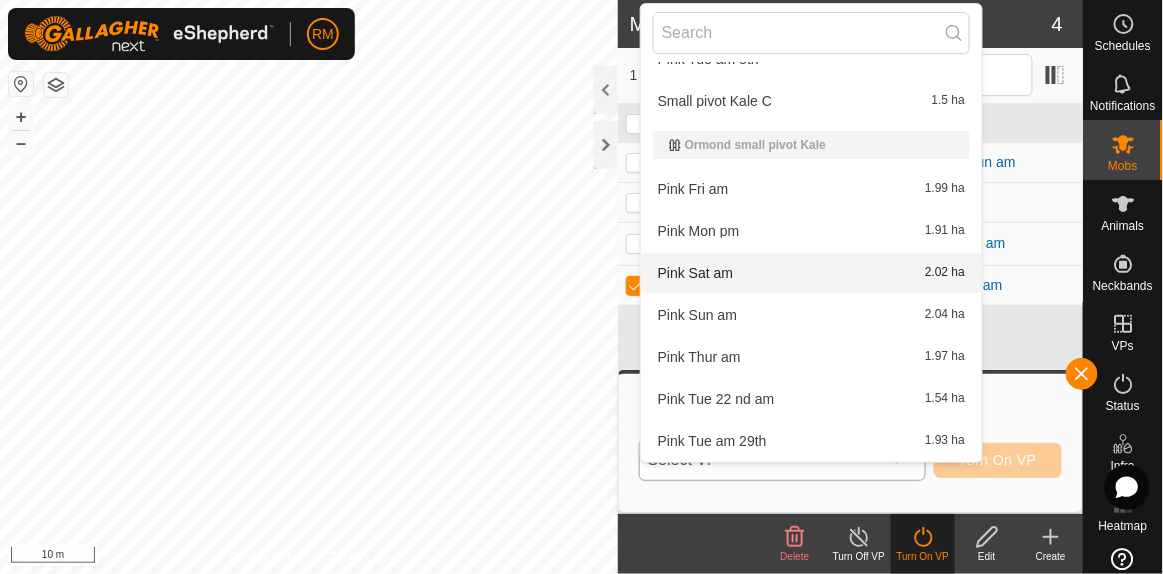 scroll, scrollTop: 1363, scrollLeft: 0, axis: vertical 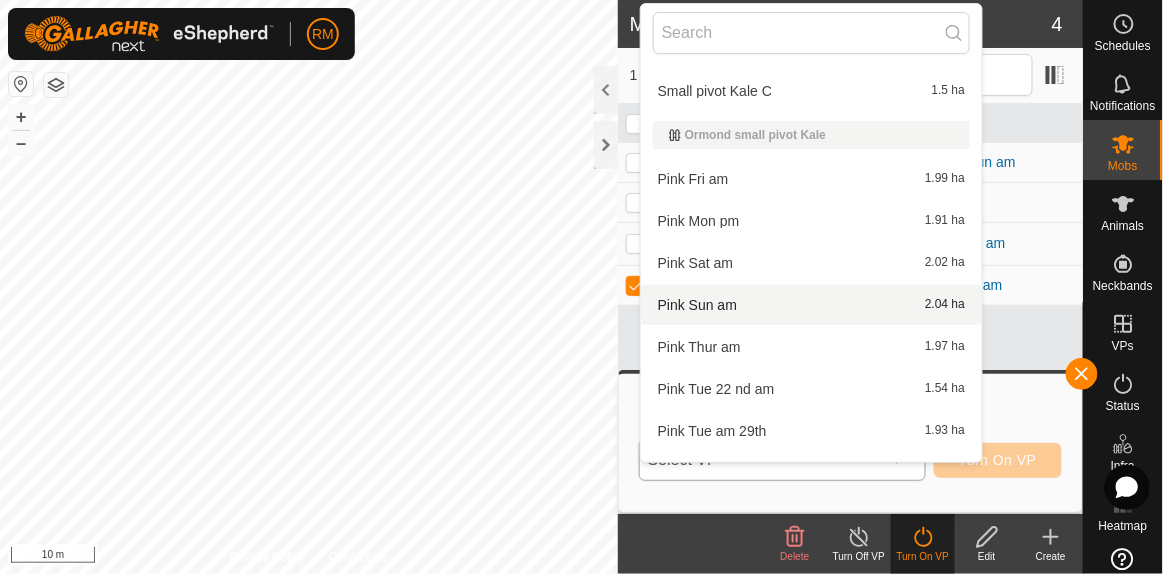 click on "[COLOR] [DAY] am [NUMBER] ha" at bounding box center (811, 305) 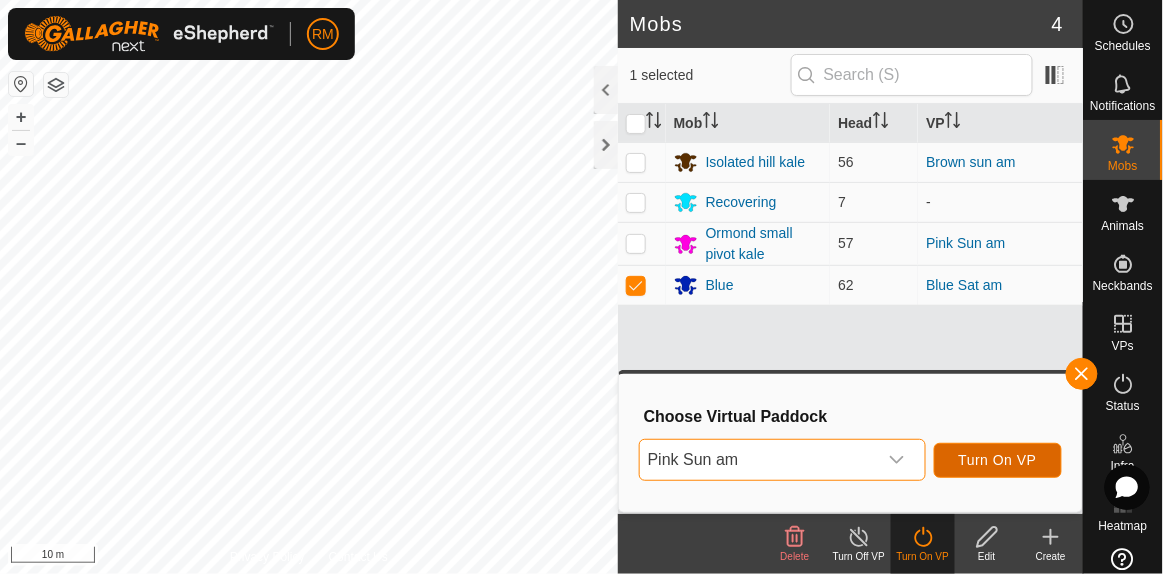 click on "Turn On VP" at bounding box center (998, 460) 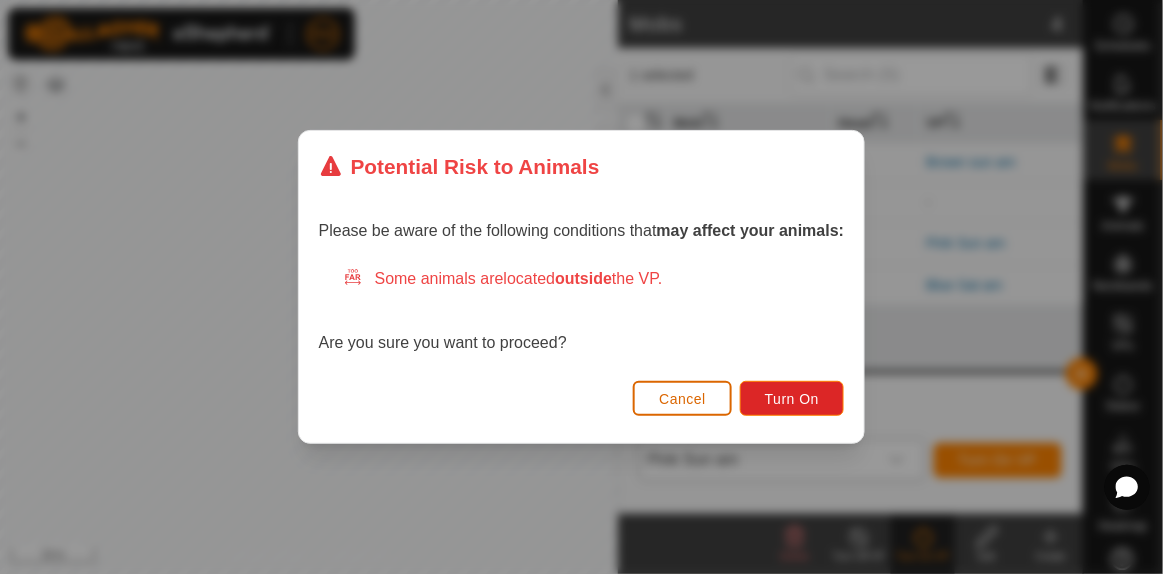 click on "Cancel" at bounding box center [682, 399] 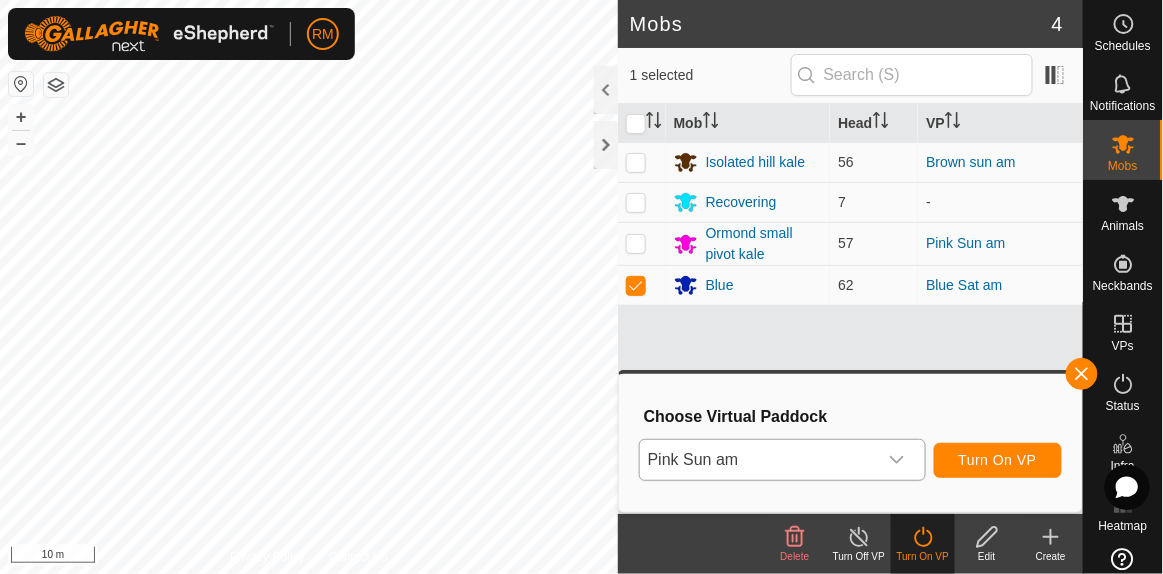 click 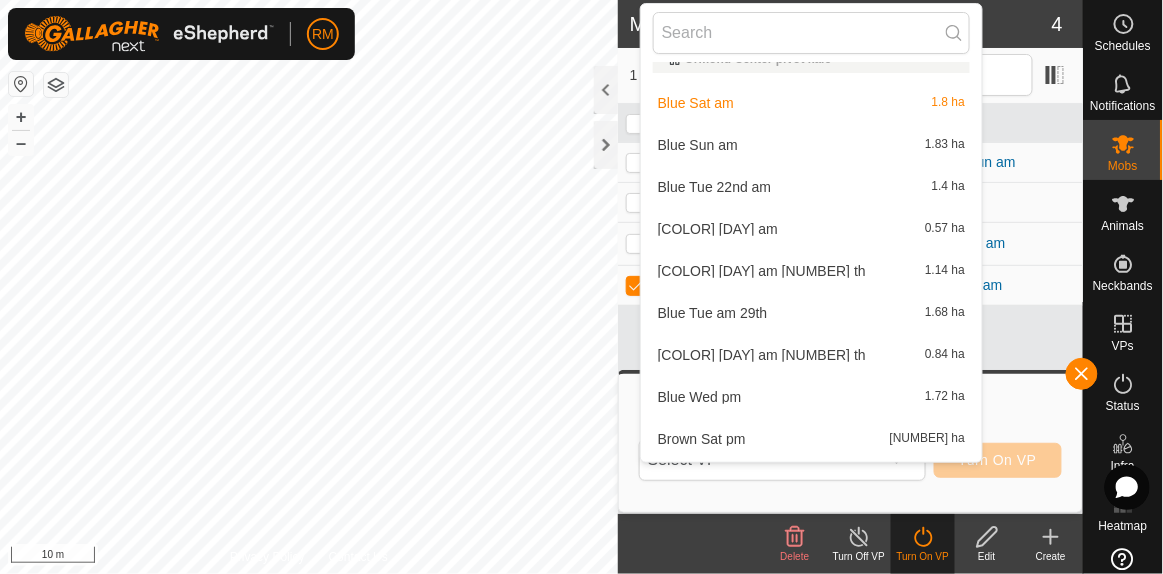 scroll, scrollTop: 398, scrollLeft: 0, axis: vertical 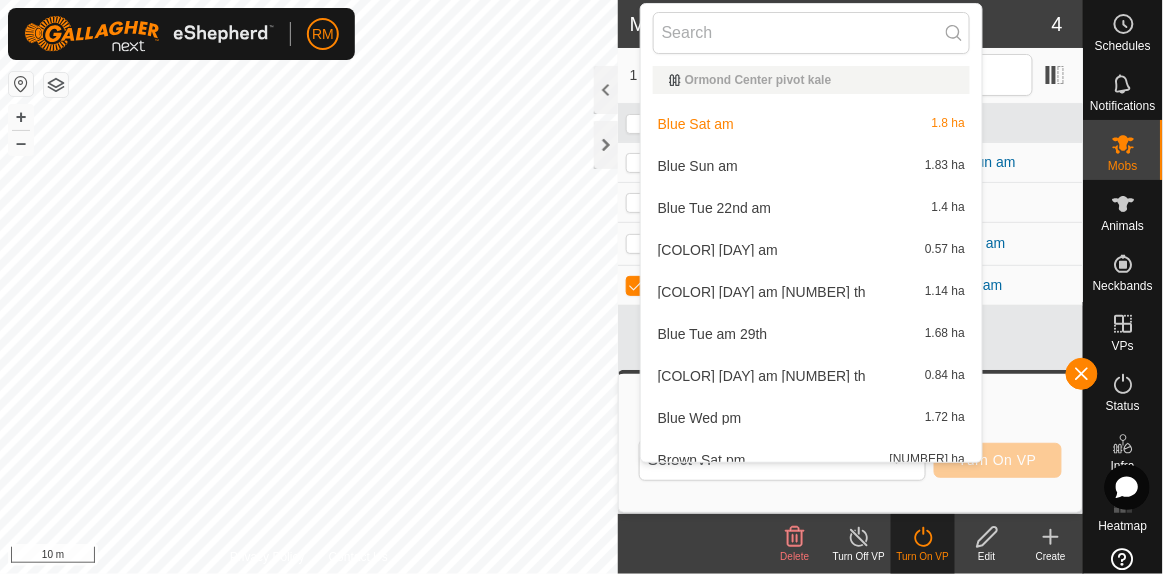 click on "[COLOR] [DAY] am [NUMBER] ha" at bounding box center [811, 166] 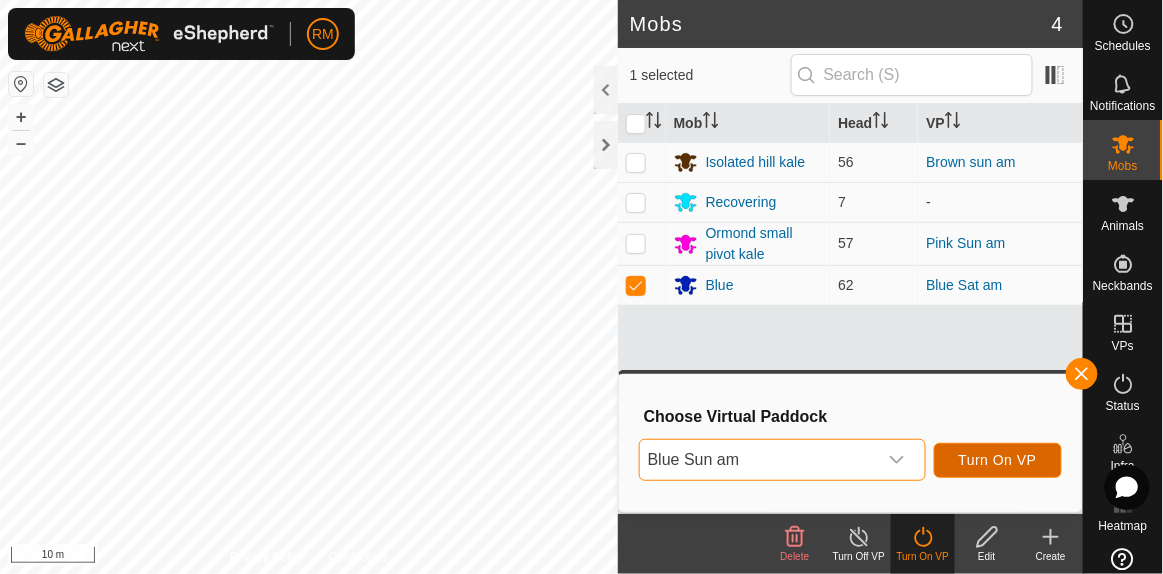 click on "Turn On VP" at bounding box center (998, 460) 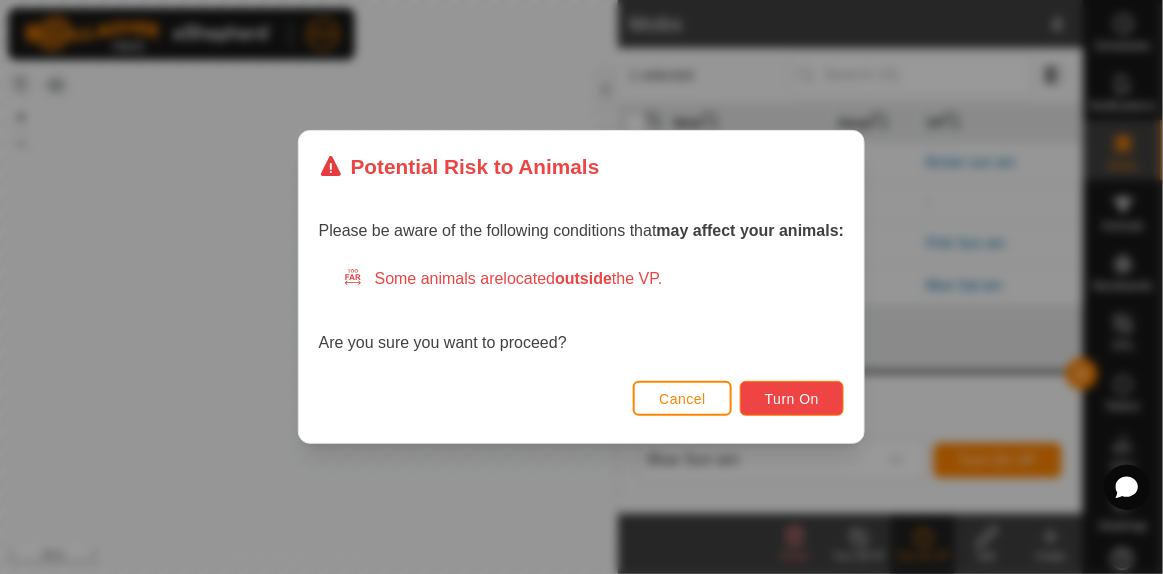 click on "Turn On" at bounding box center [792, 399] 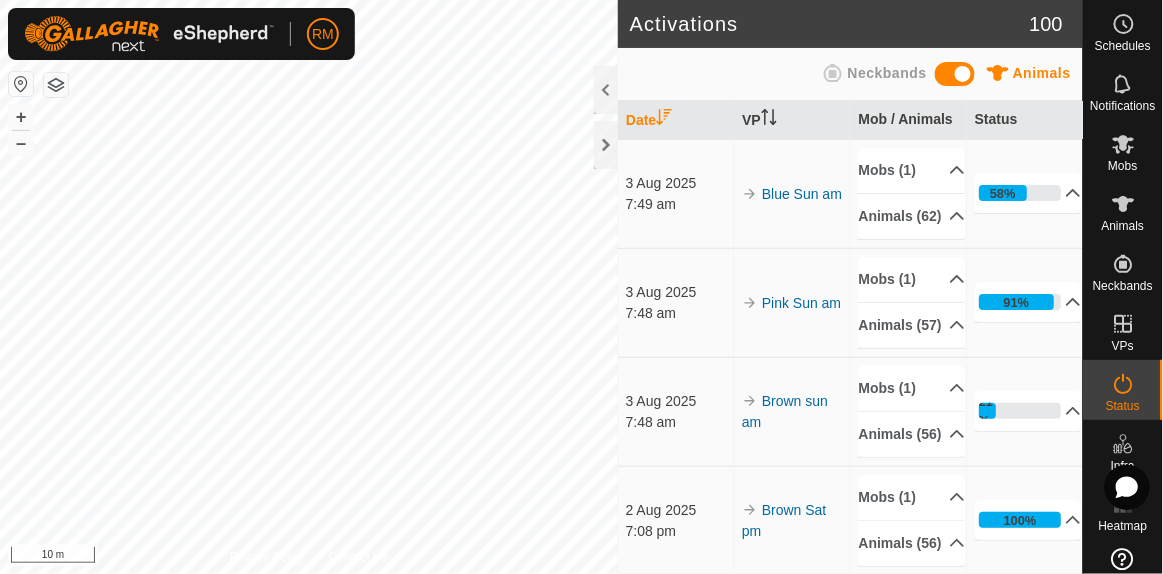 scroll, scrollTop: 0, scrollLeft: 0, axis: both 